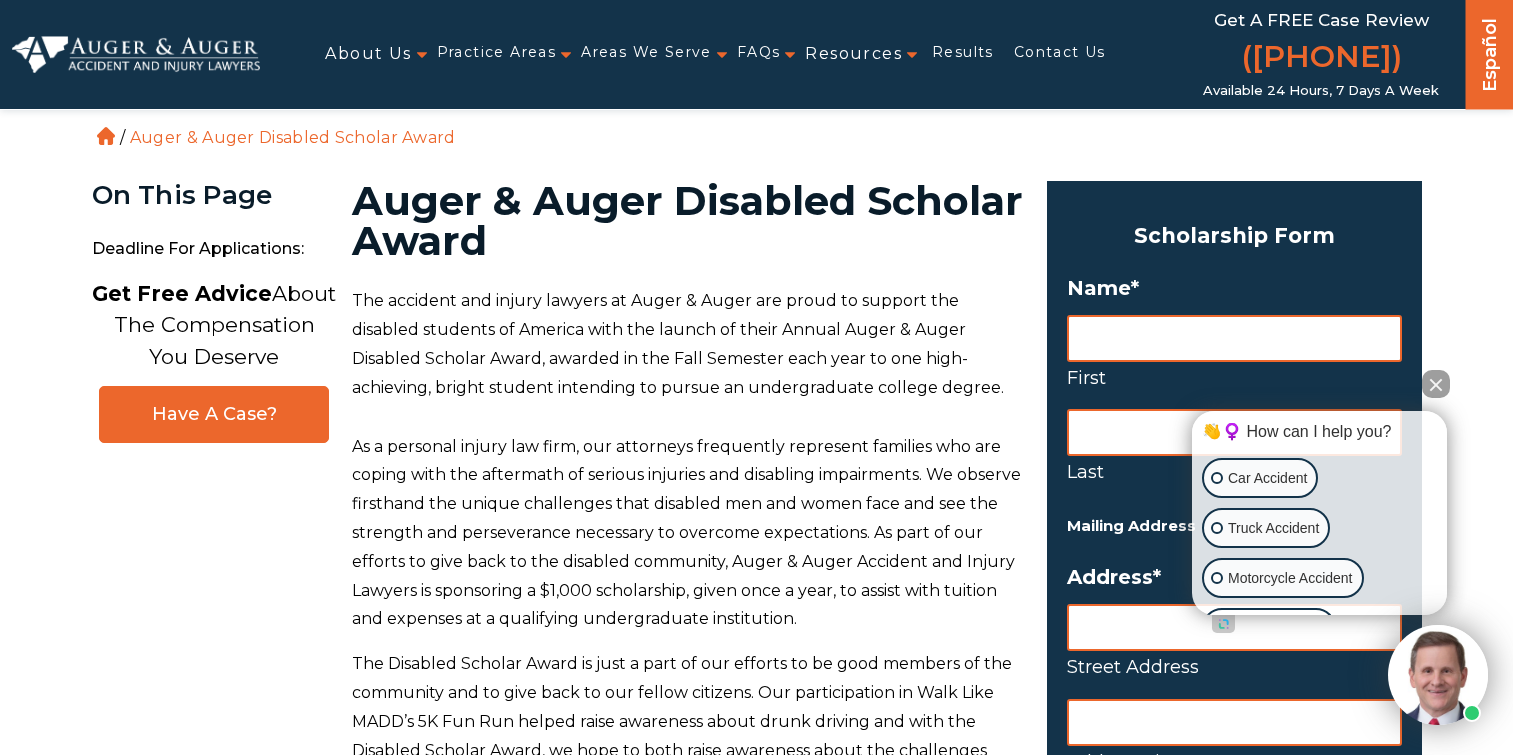 scroll, scrollTop: 0, scrollLeft: 0, axis: both 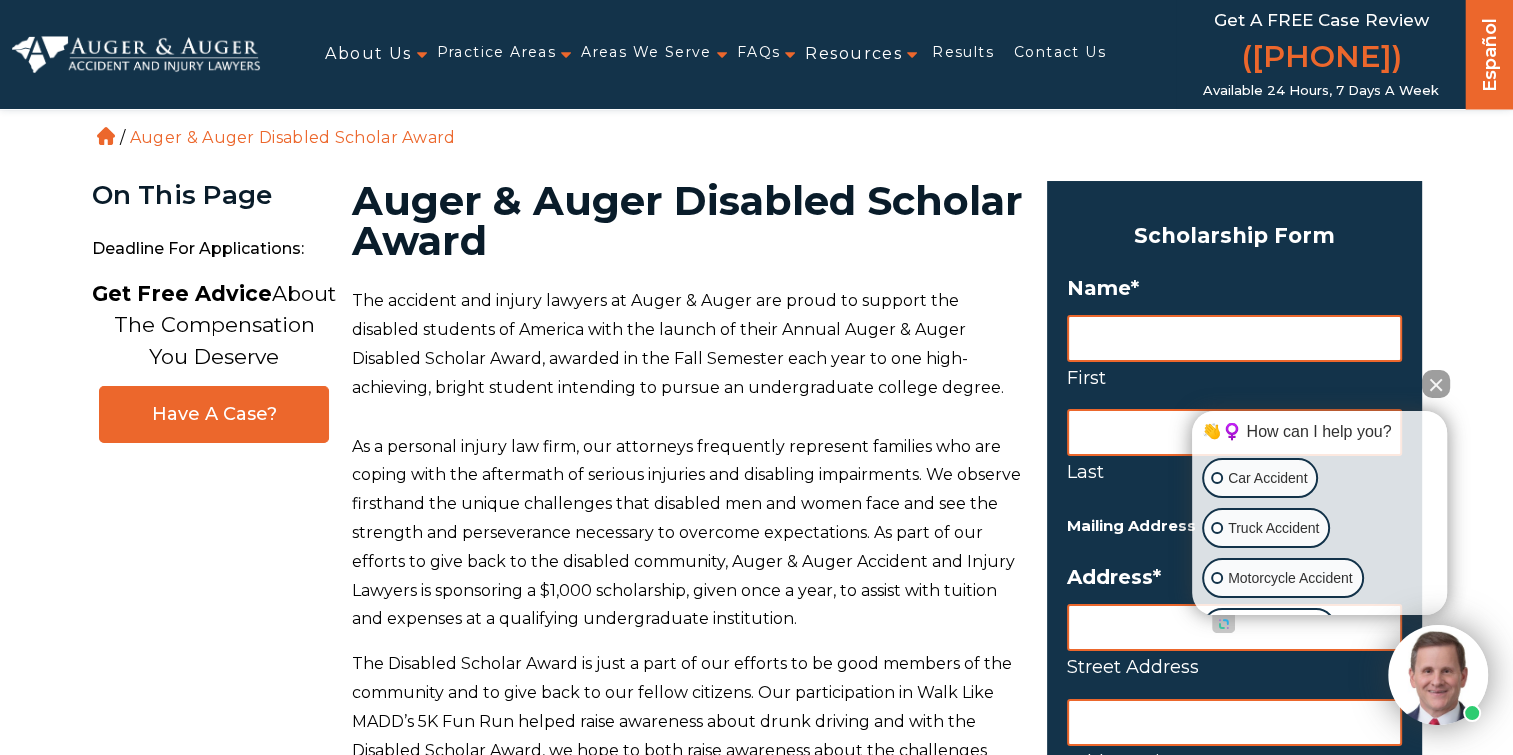 click on "Name *" at bounding box center [1234, 288] 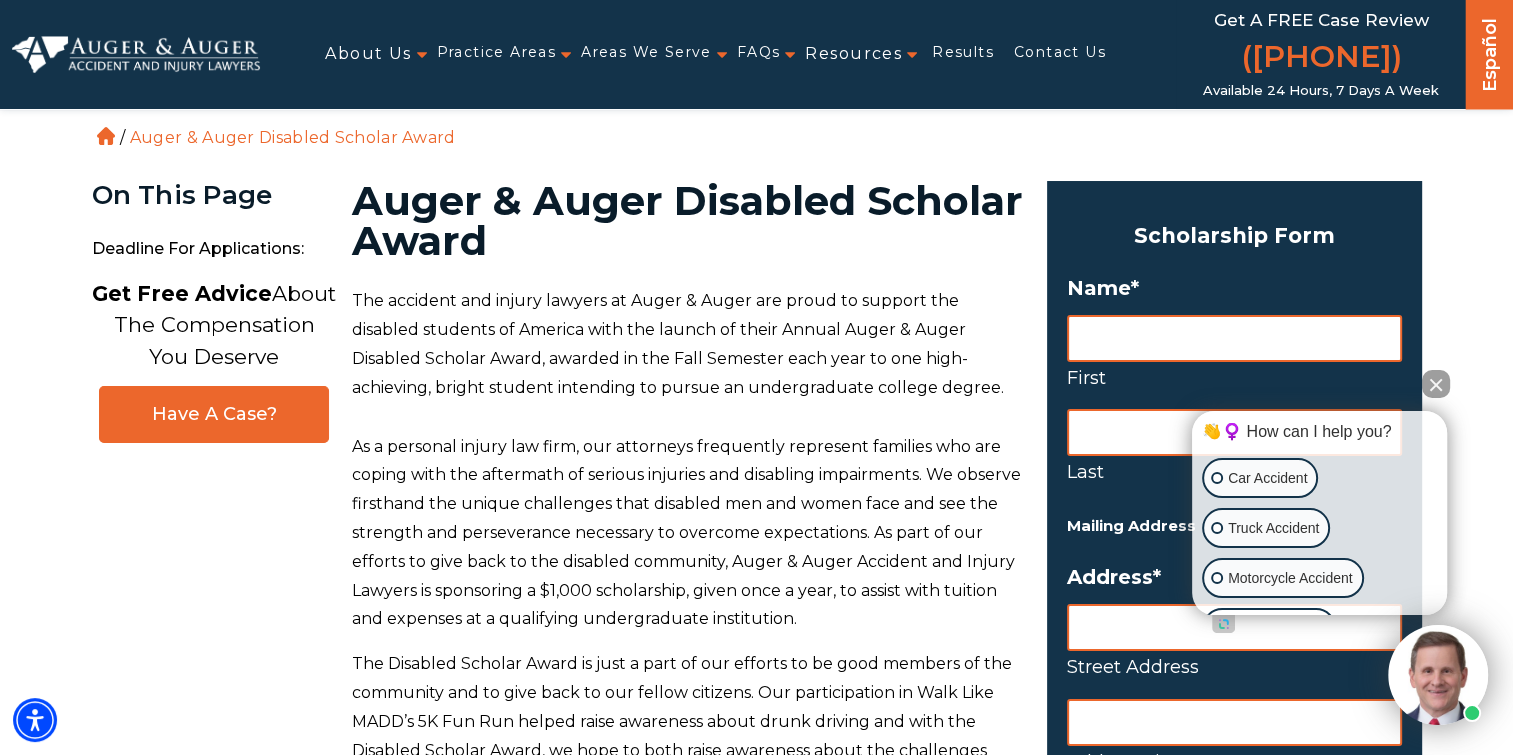 click at bounding box center [1436, 384] 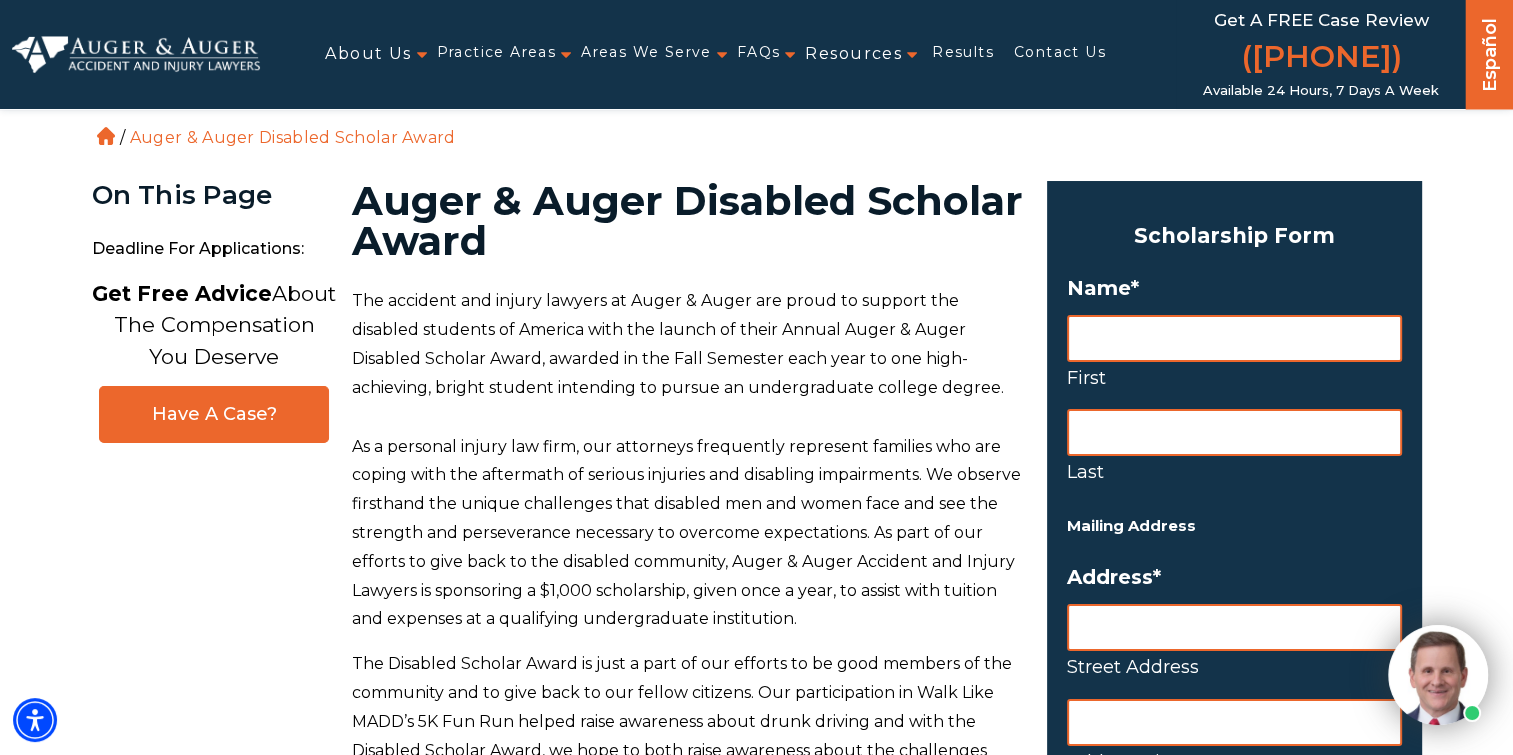 click on "First" at bounding box center [1234, 338] 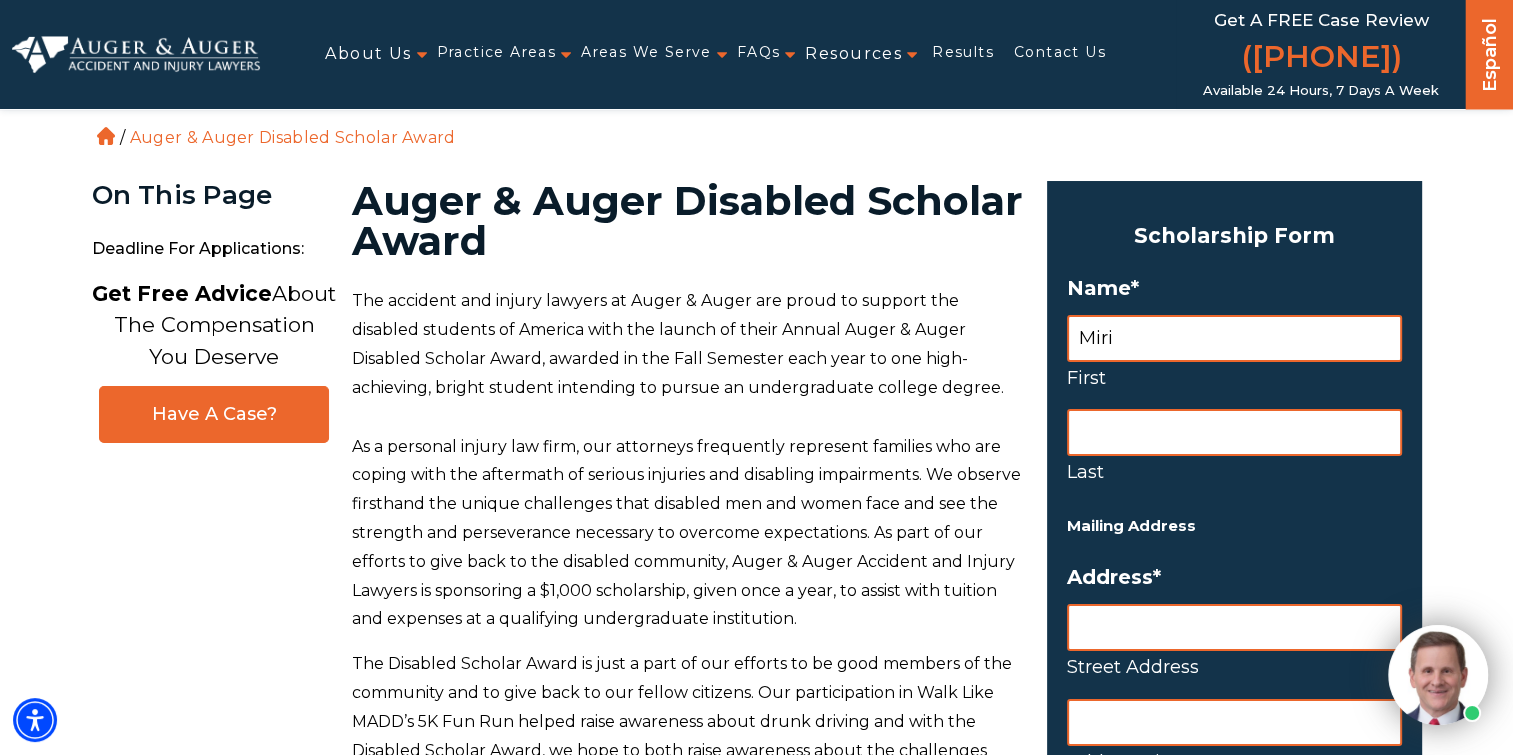 type on "Miri" 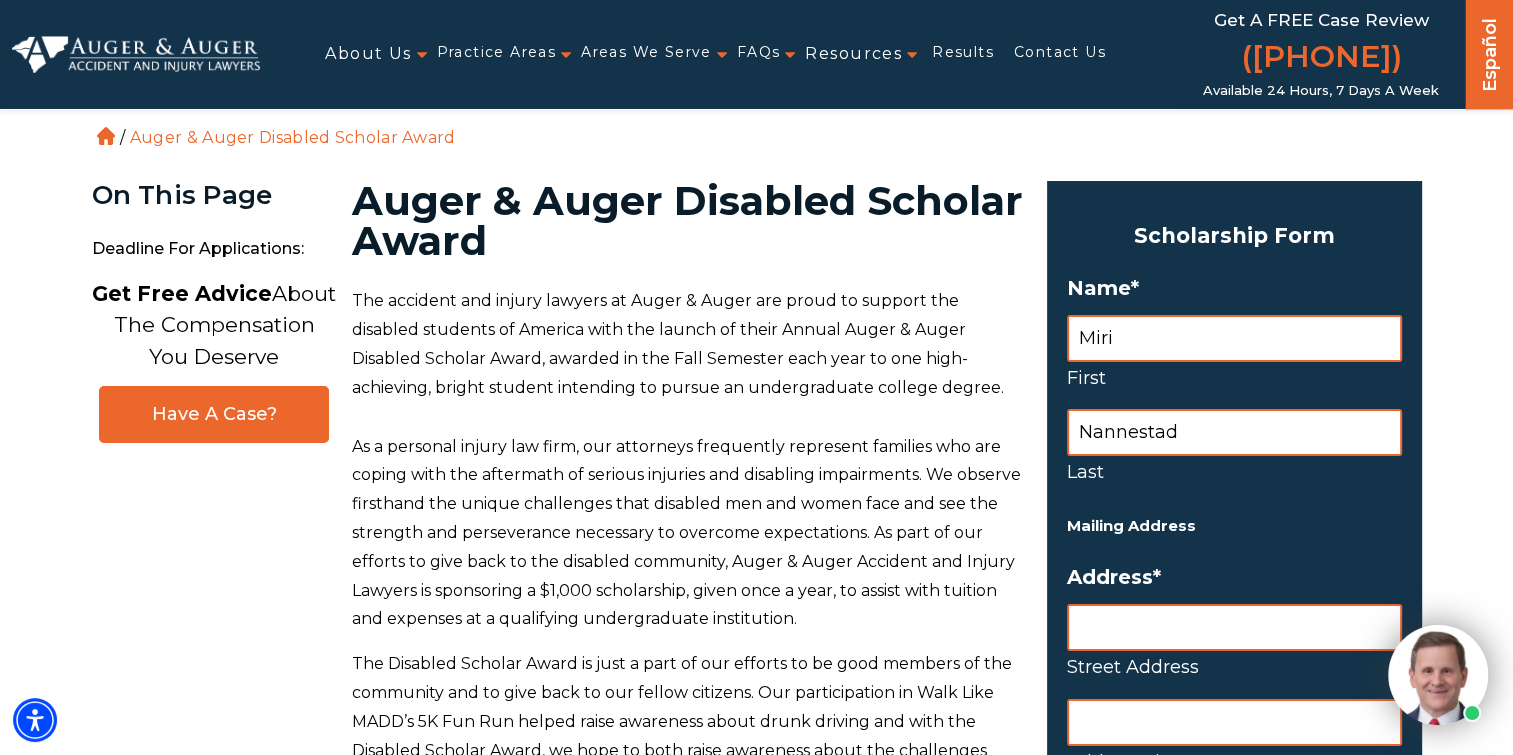 type on "Nannestad" 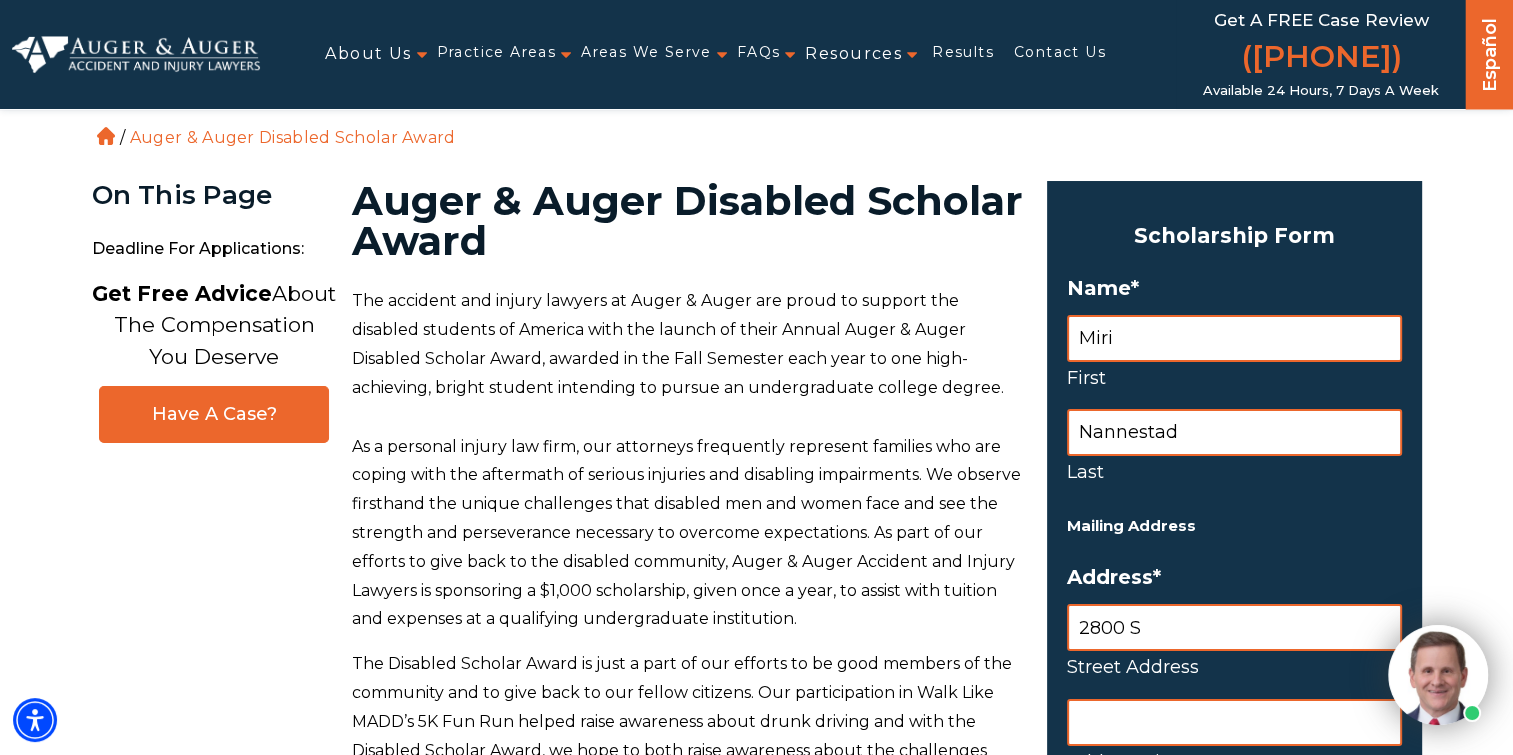 click on "2800 S" at bounding box center (1234, 627) 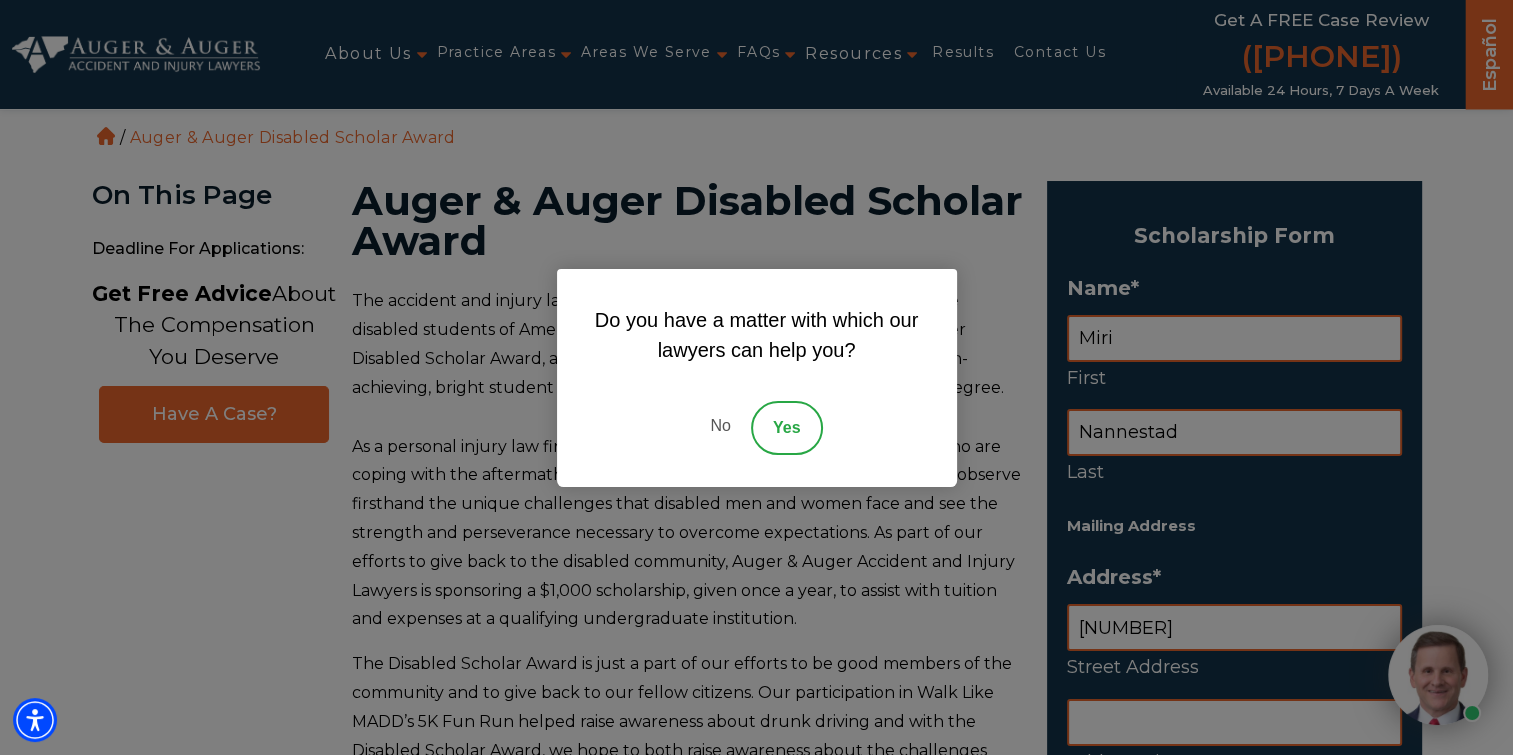 type on "[NUMBER]" 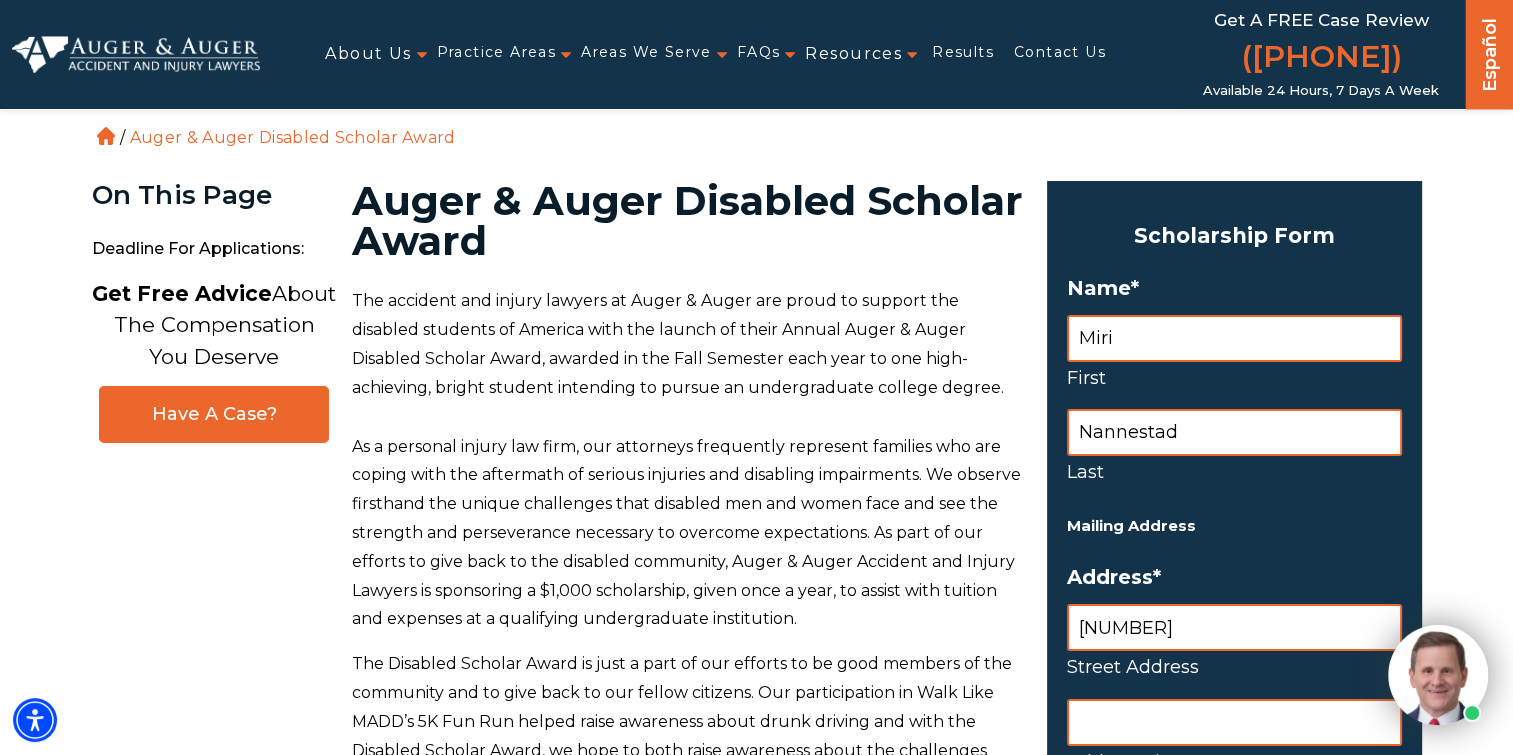 click on "Name *     Miri   First       Nannestad   Last" at bounding box center (1234, 382) 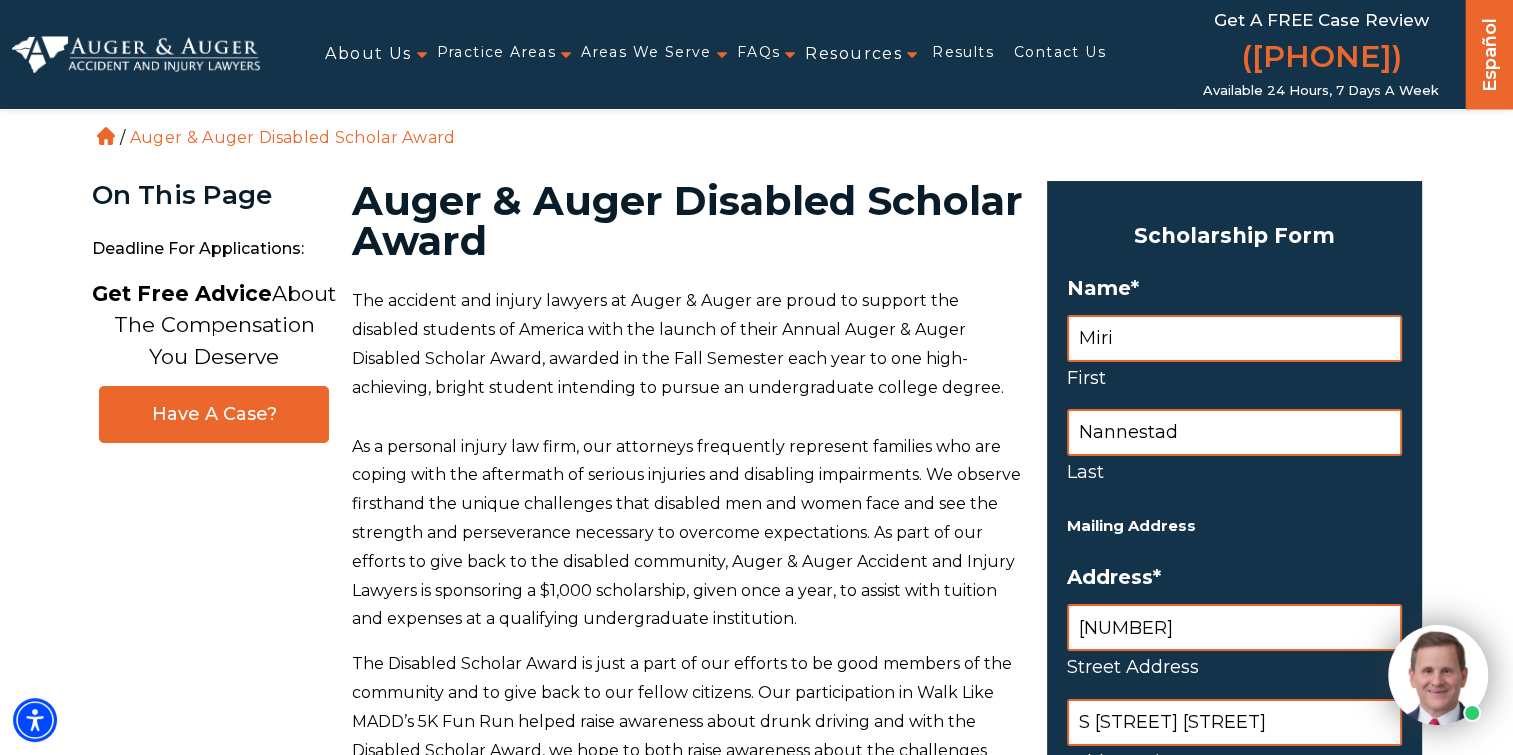type on "[STREET]" 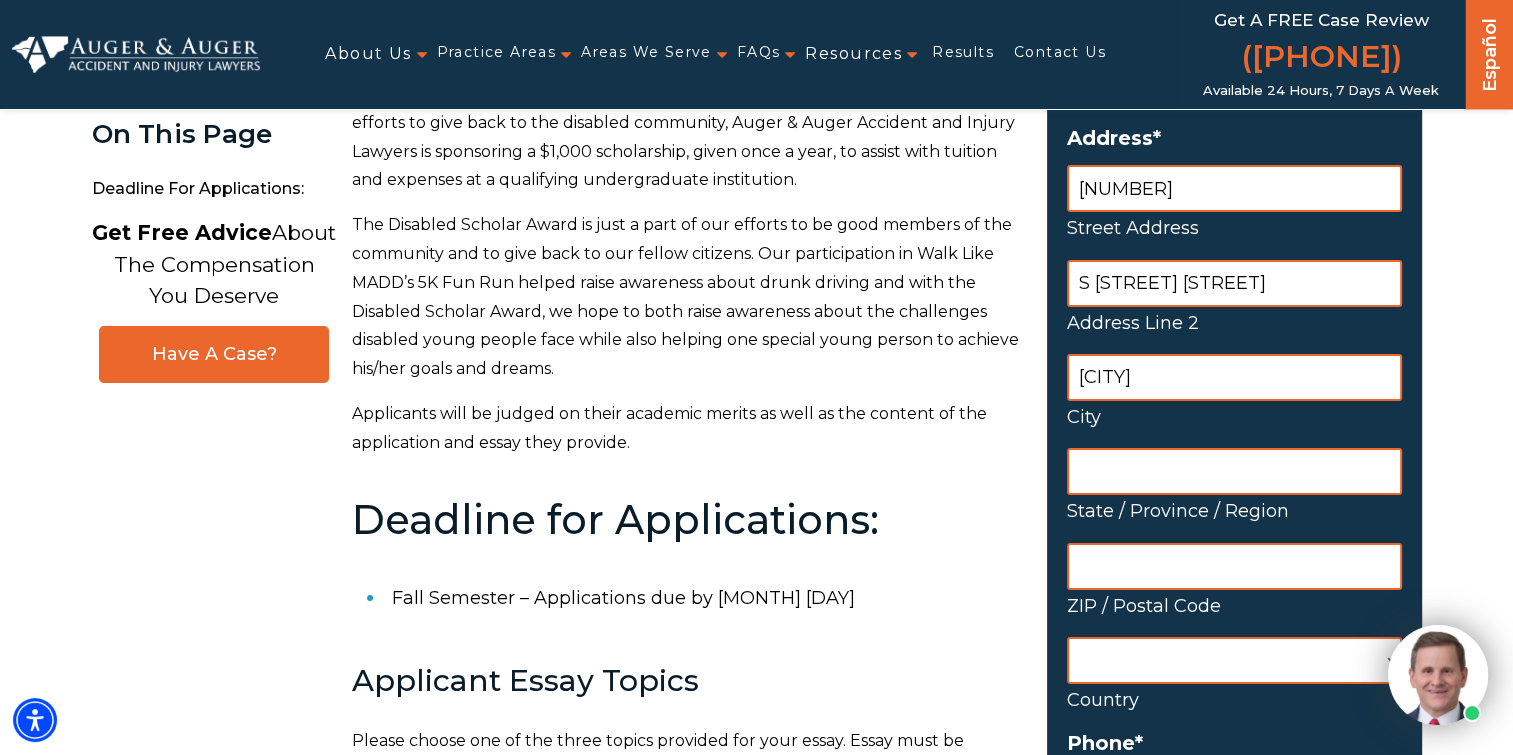 type on "[CITY]" 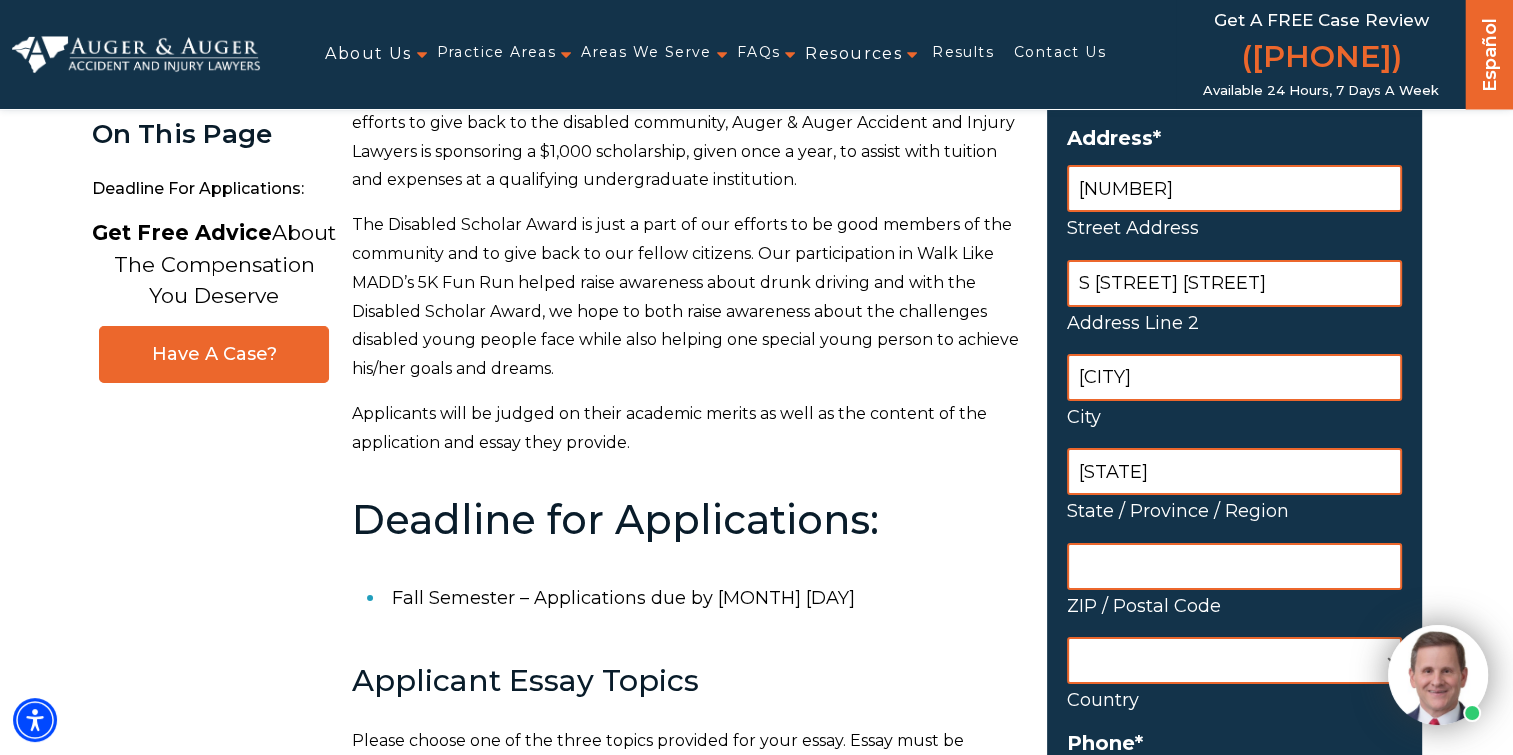 type on "Iowa" 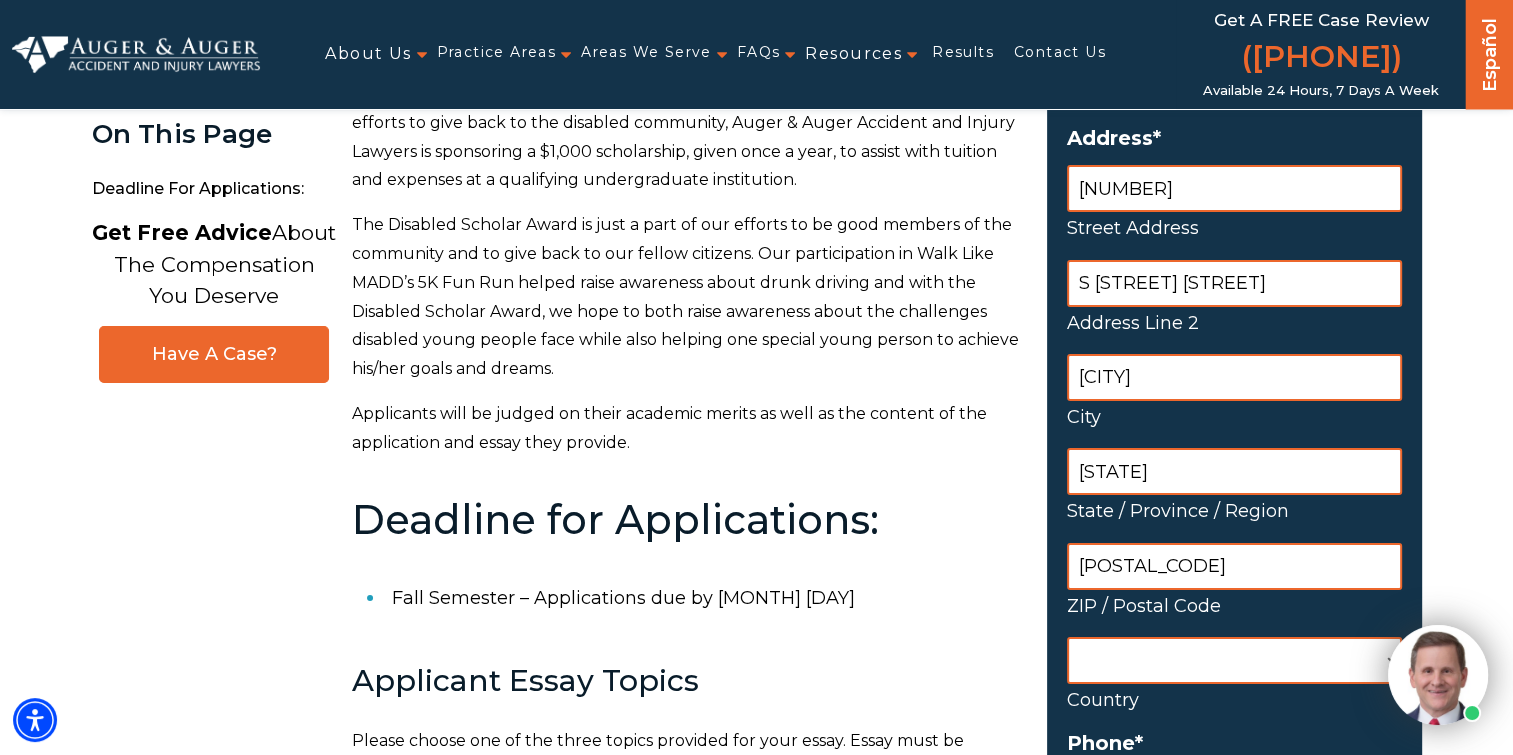 type on "[ZIP]" 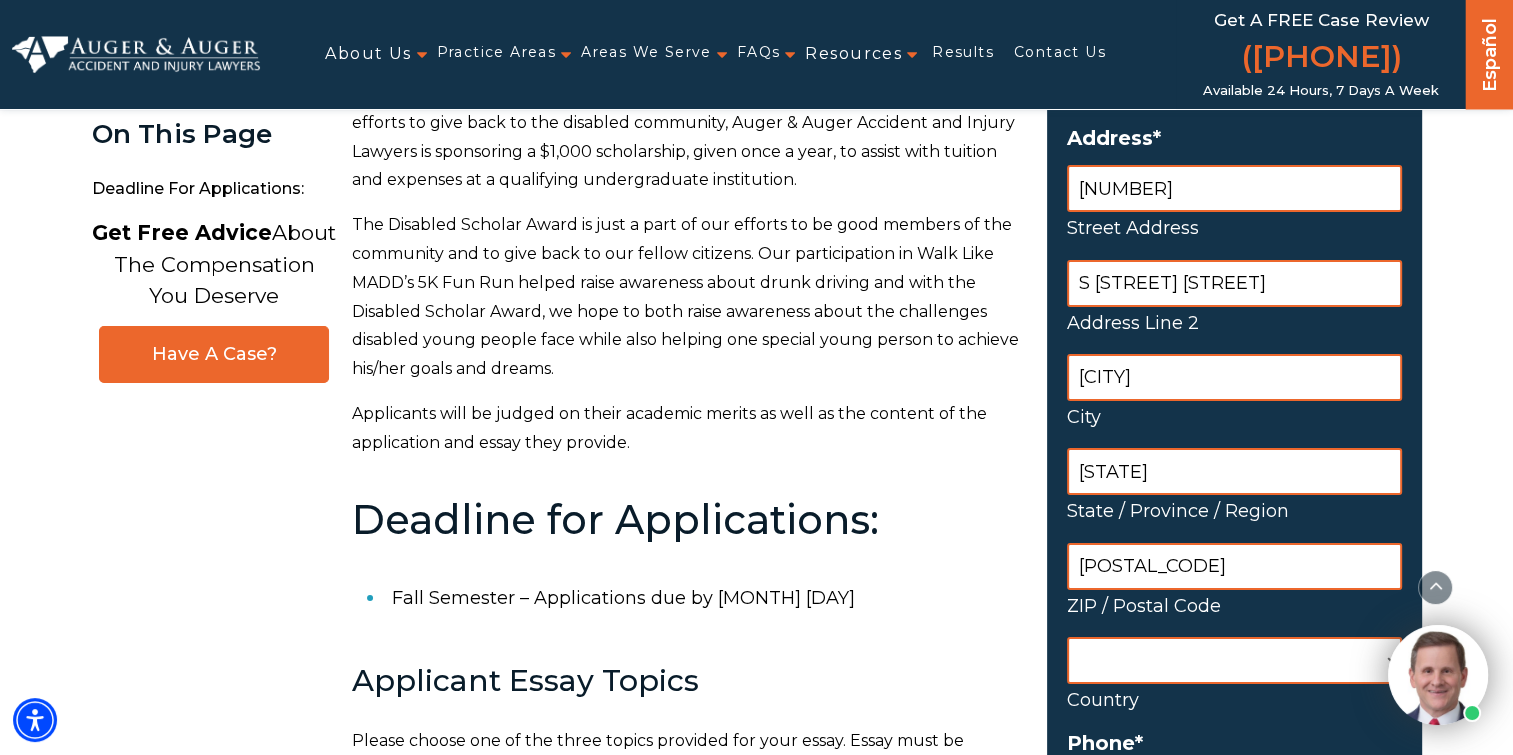 scroll, scrollTop: 705, scrollLeft: 0, axis: vertical 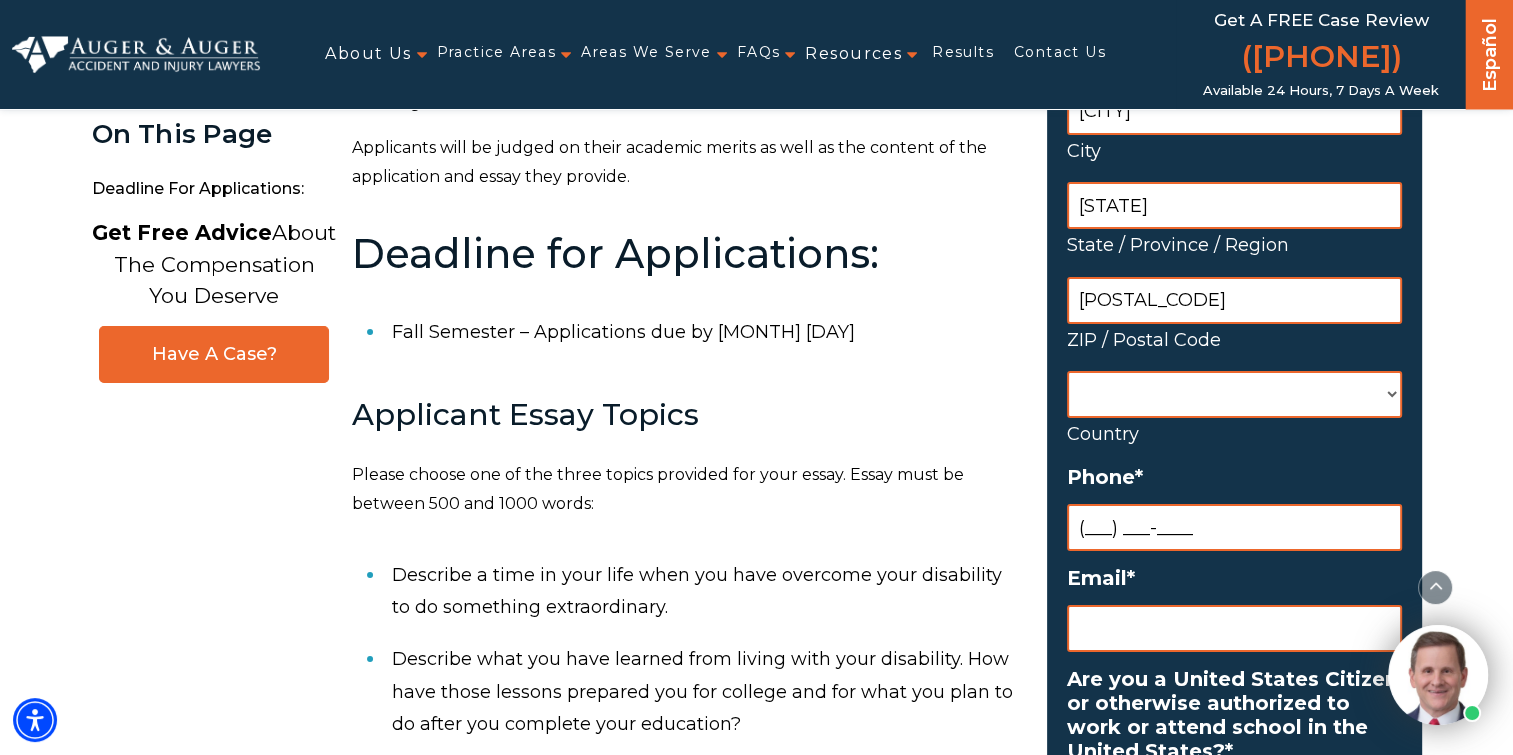 click on "(___) ___-____" at bounding box center [1234, 527] 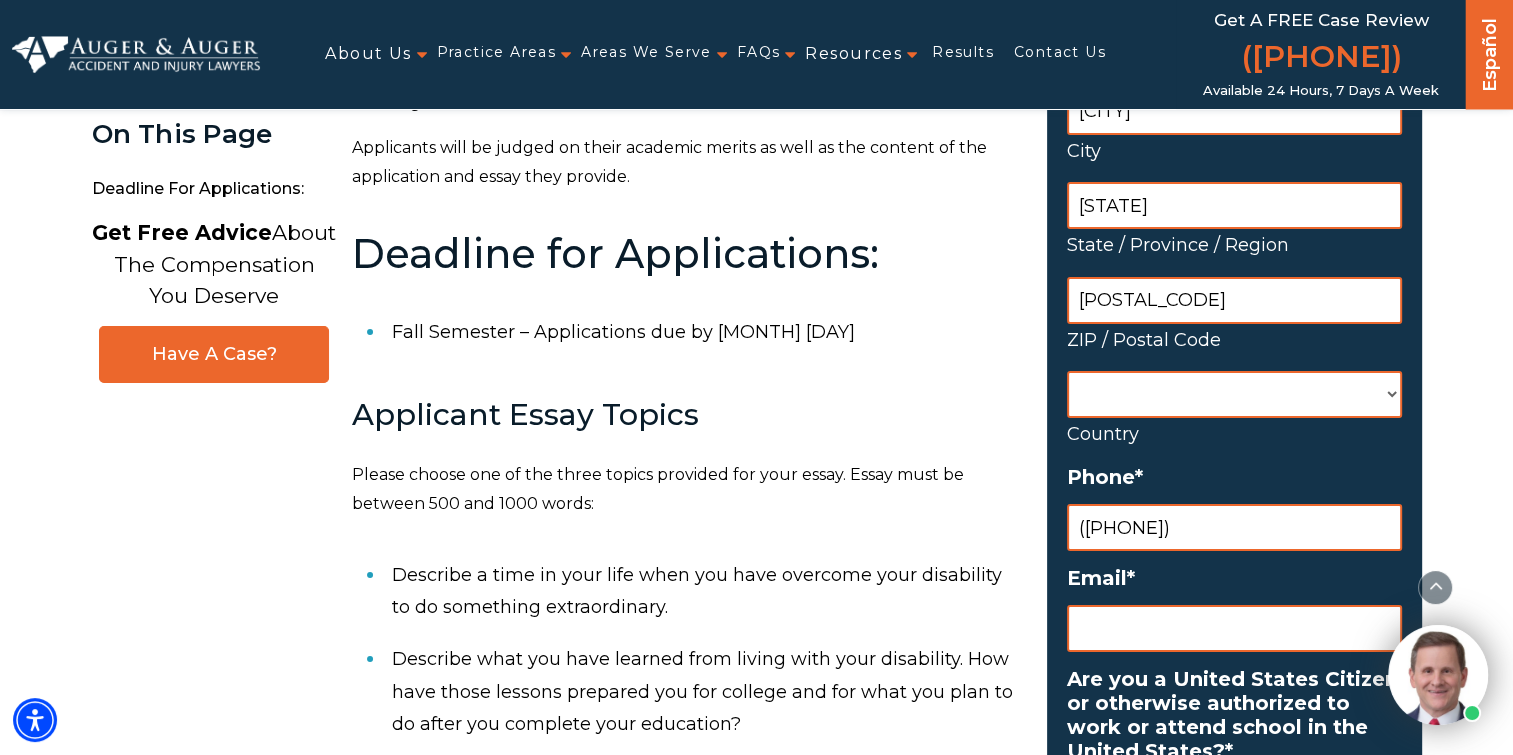 type on "[PHONE]" 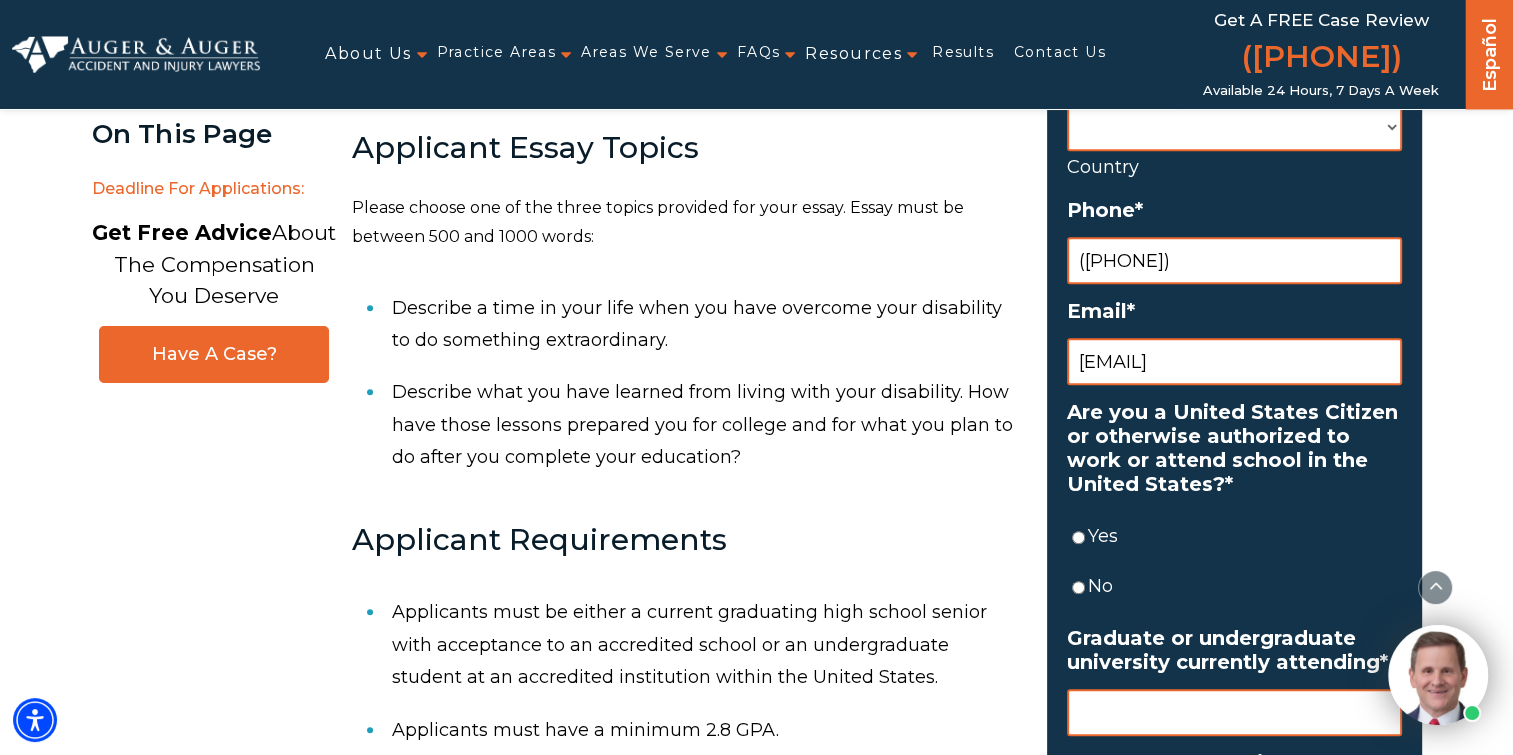 scroll, scrollTop: 972, scrollLeft: 0, axis: vertical 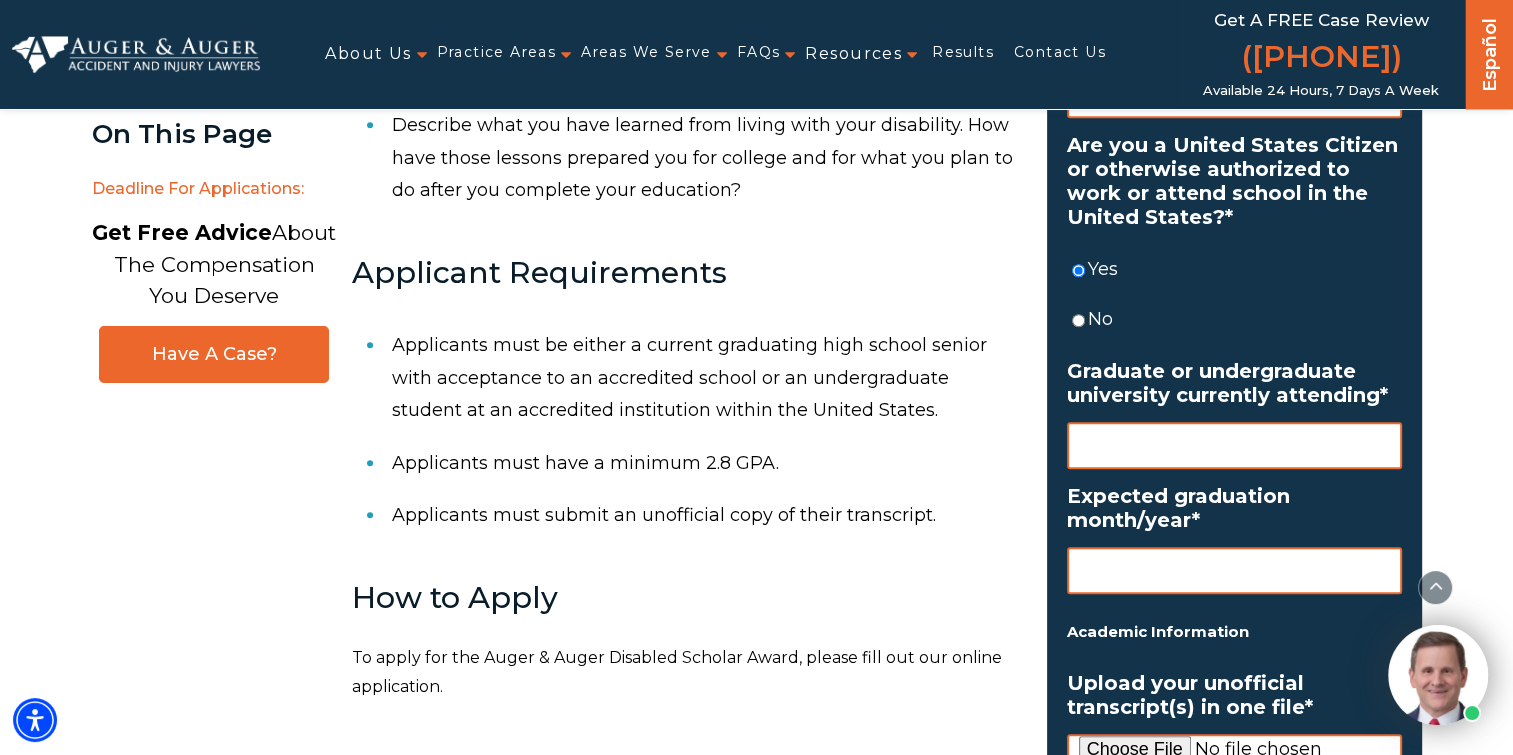 click on "Name *     Miri   First       Nannestad   Last     Mailing Address Address *       2800   Street Address     S Cornelia St   Address Line 2     Sioux City   City     Iowa   State / Province / Region     51106   ZIP / Postal Code     Afghanistan Albania Algeria American Samoa Andorra Angola Anguilla Antarctica Antigua and Barbuda Argentina Armenia Aruba Australia Austria Azerbaijan Bahamas Bahrain Bangladesh Barbados Belarus Belgium Belize Benin Bermuda Bhutan Bolivia Bonaire, Sint Eustatius and Saba Bosnia and Herzegovina Botswana Bouvet Island Brazil British Indian Ocean Territory Brunei Darussalam Bulgaria Burkina Faso Burundi Cabo Verde Cambodia Cameroon Canada Cayman Islands Central African Republic Chad Chile China Christmas Island Cocos Islands Colombia Comoros Congo Congo, Democratic Republic of the Cook Islands Costa Rica Croatia Cuba Curaçao Cyprus Czechia Côte d'Ivoire Denmark Djibouti Dominica Dominican Republic Ecuador Egypt El Salvador Equatorial Guinea Eritrea Estonia Eswatini Ethiopia Fiji" at bounding box center [1234, 440] 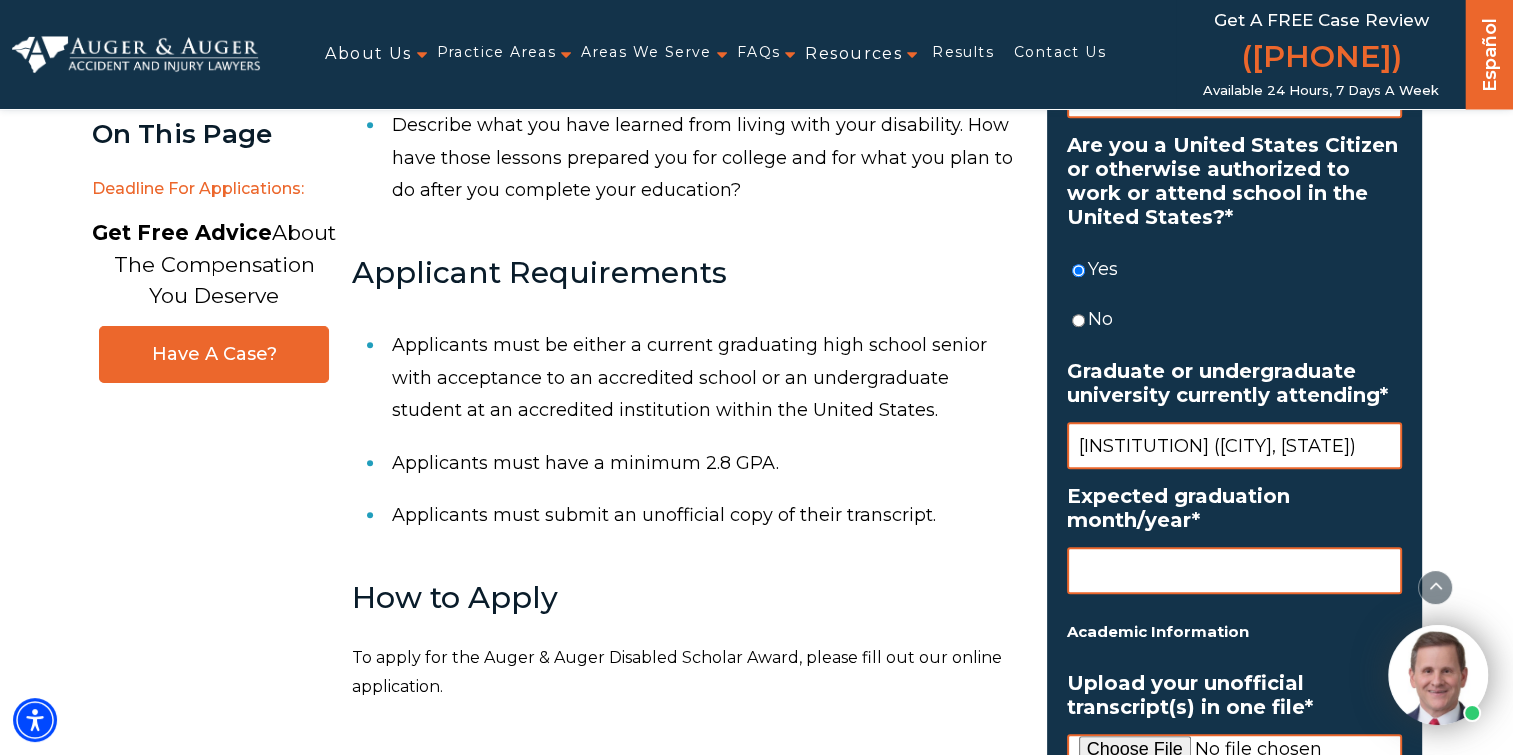 scroll, scrollTop: 0, scrollLeft: 56, axis: horizontal 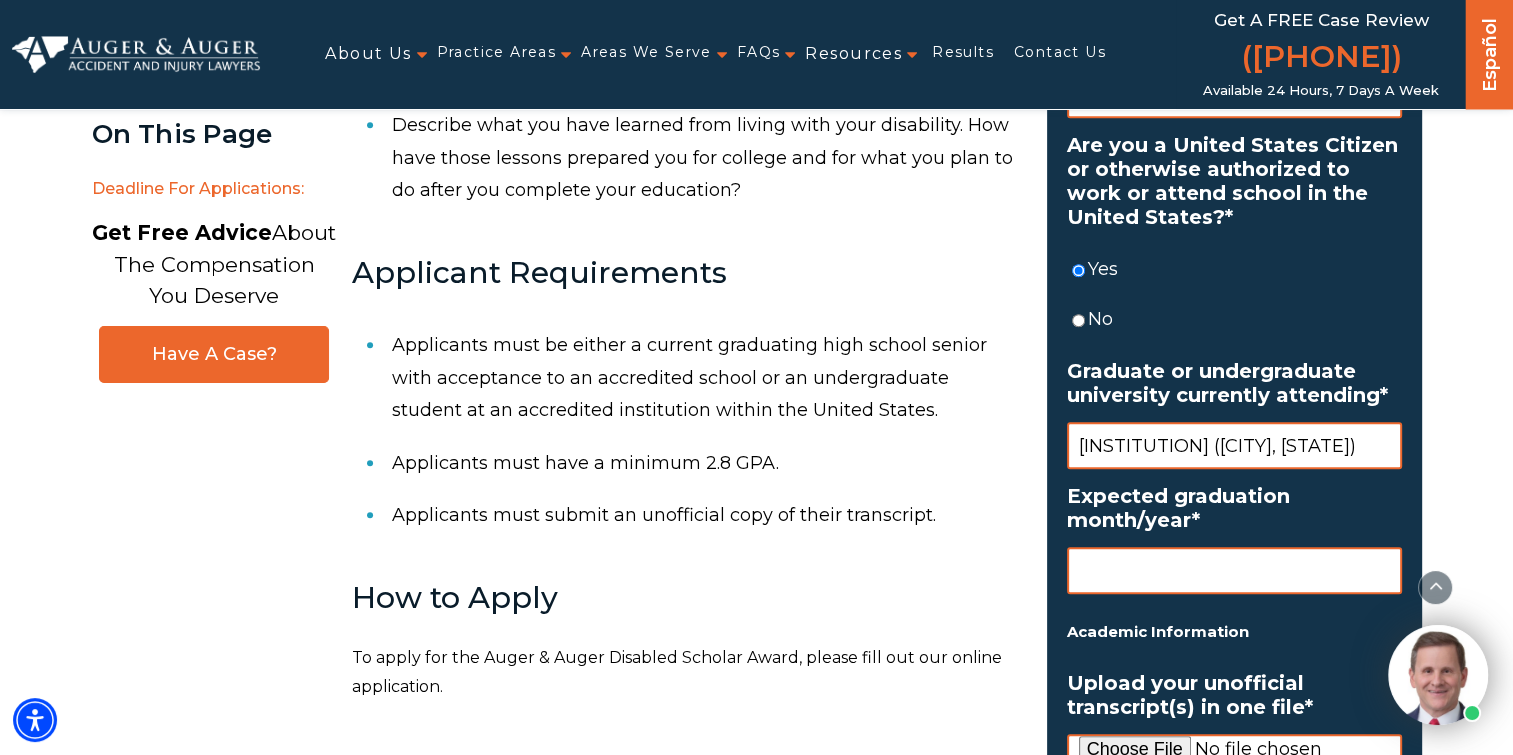 type on "[UNIVERSITY NAME] ([CITY], [STATE])" 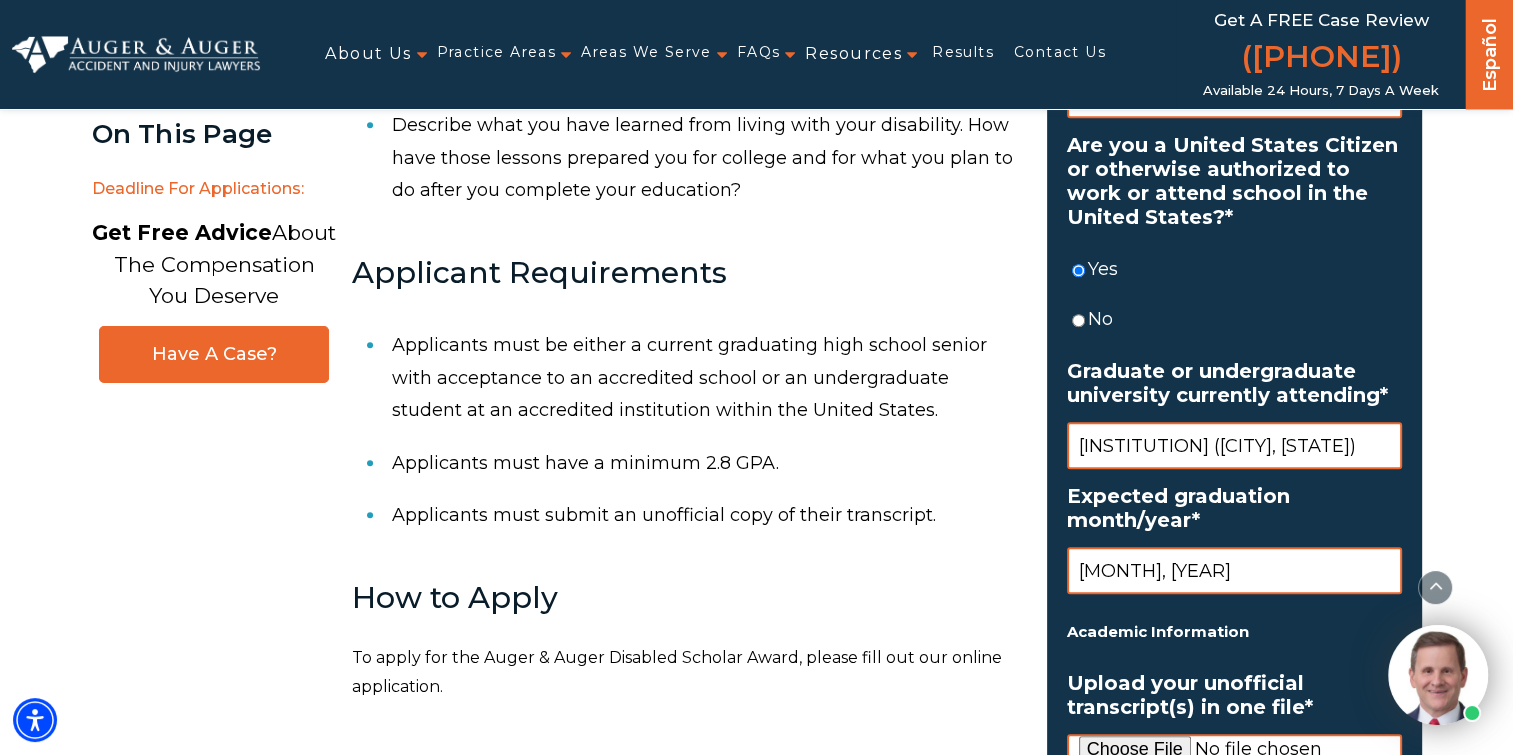 type on "[MONTH], [YEAR]" 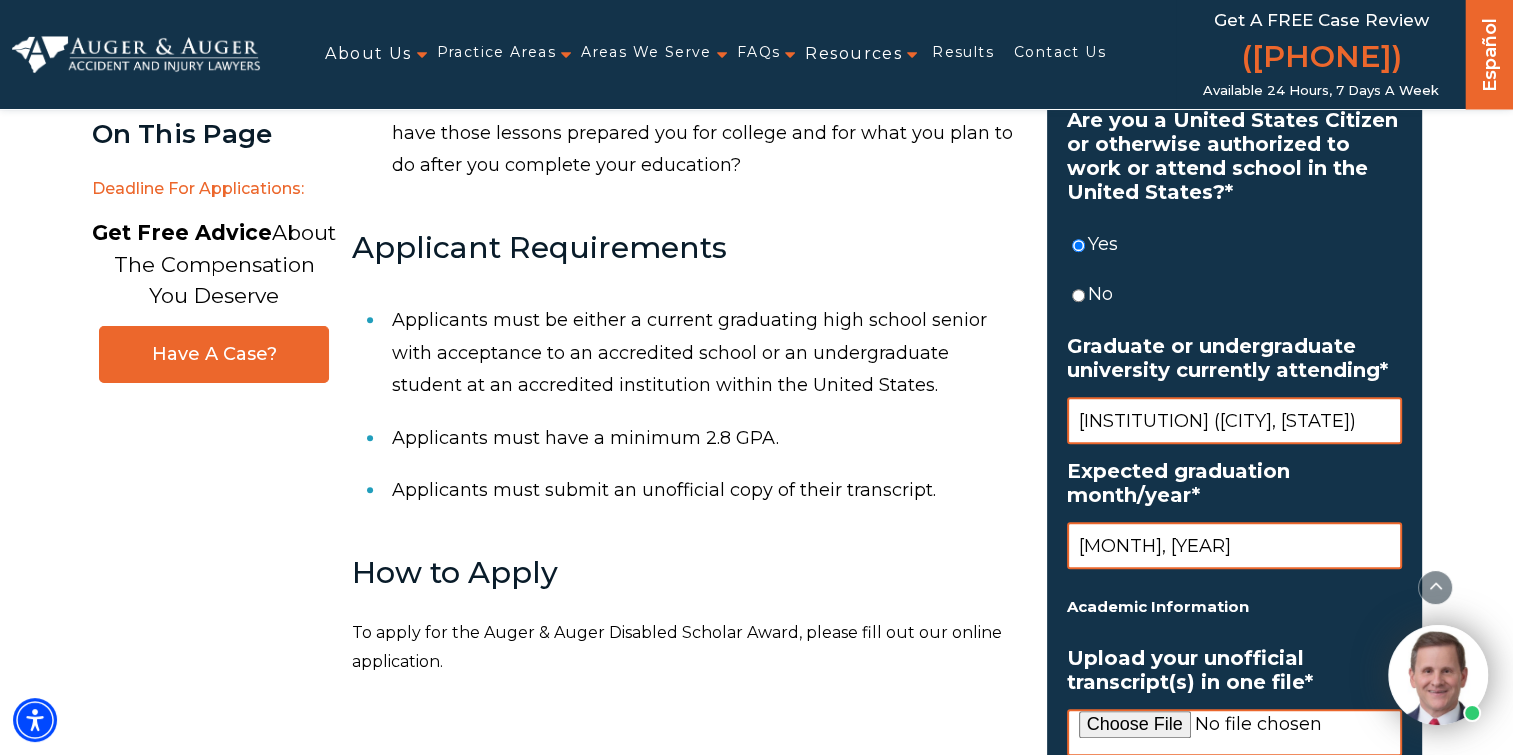 scroll, scrollTop: 1531, scrollLeft: 0, axis: vertical 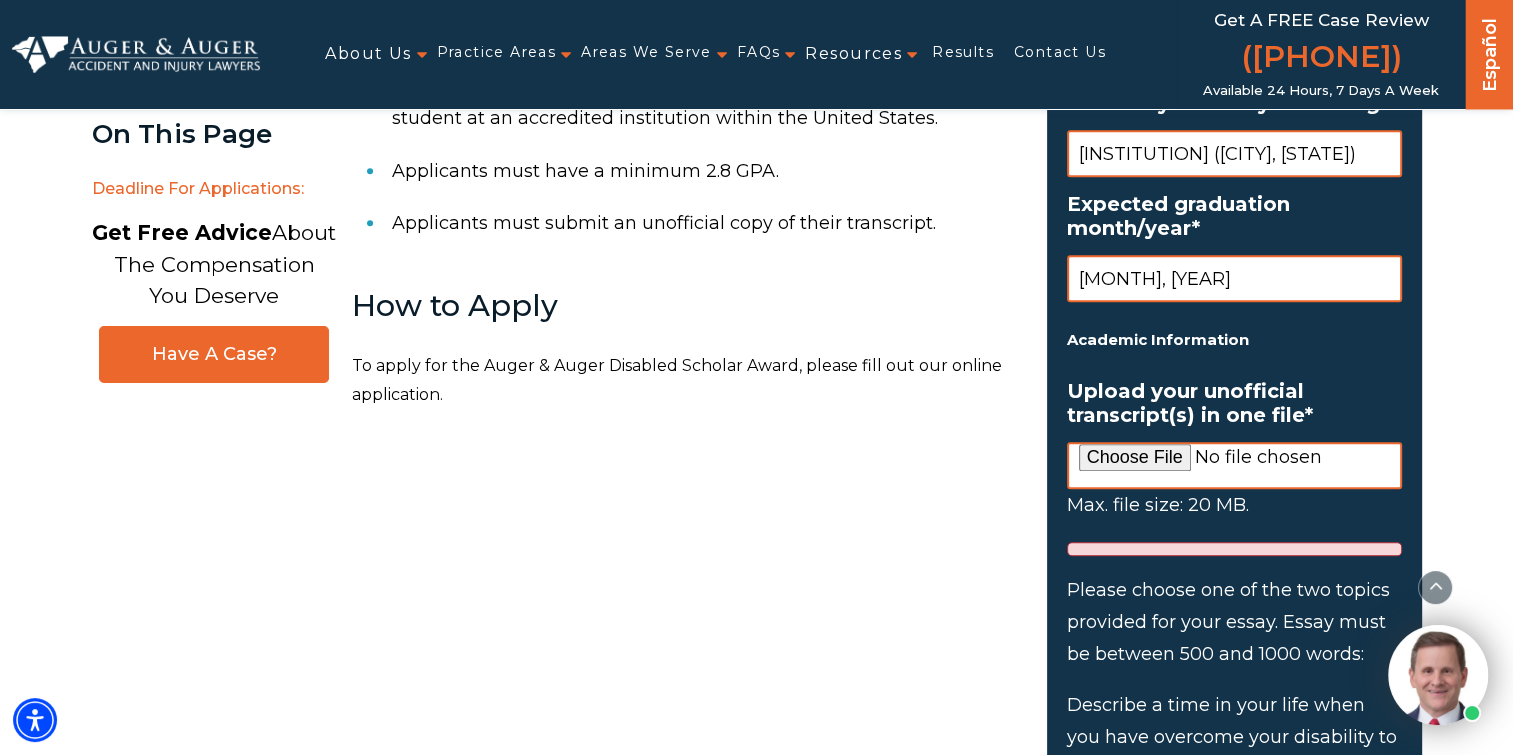 click on "Upload your unofficial transcript(s) in one file *" at bounding box center (1234, 465) 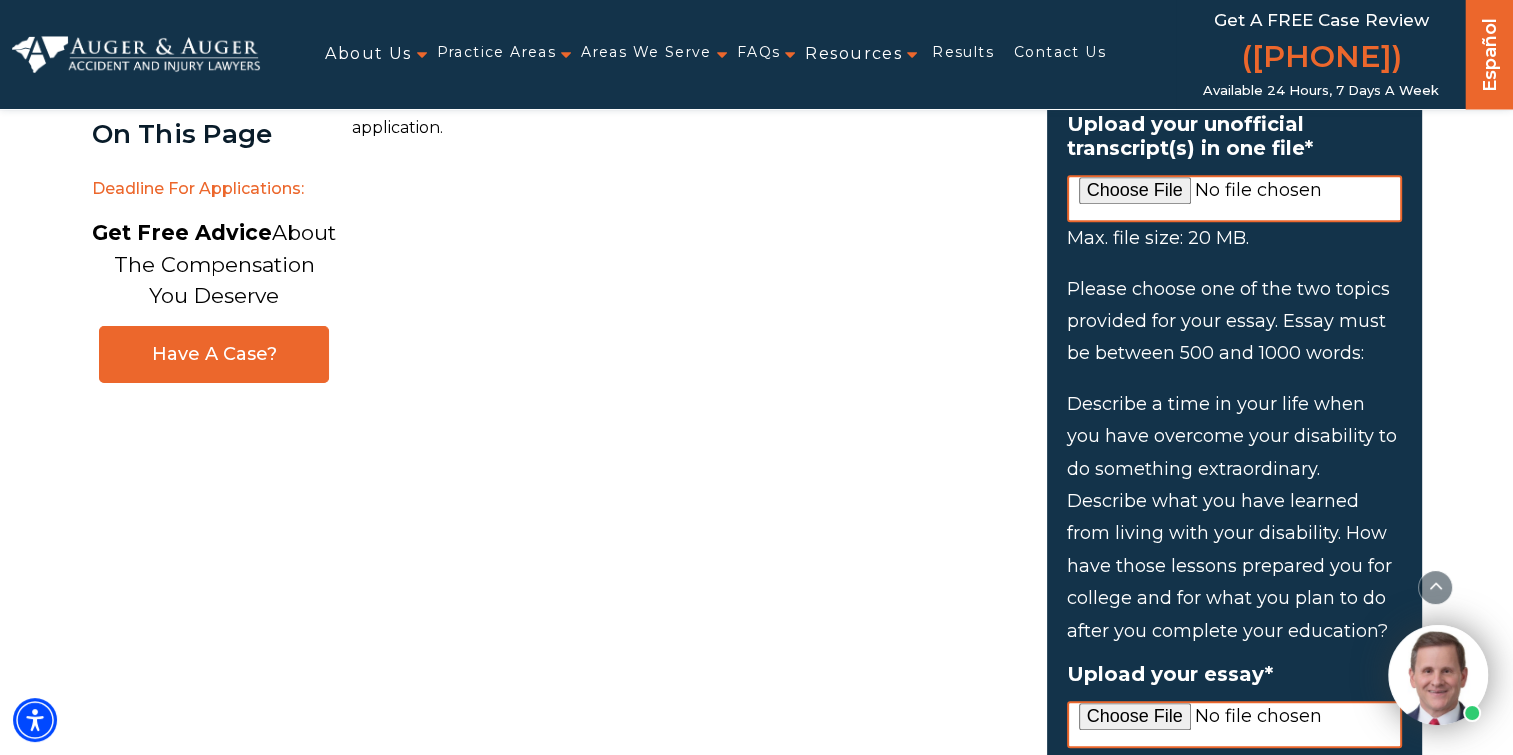 scroll, scrollTop: 2331, scrollLeft: 0, axis: vertical 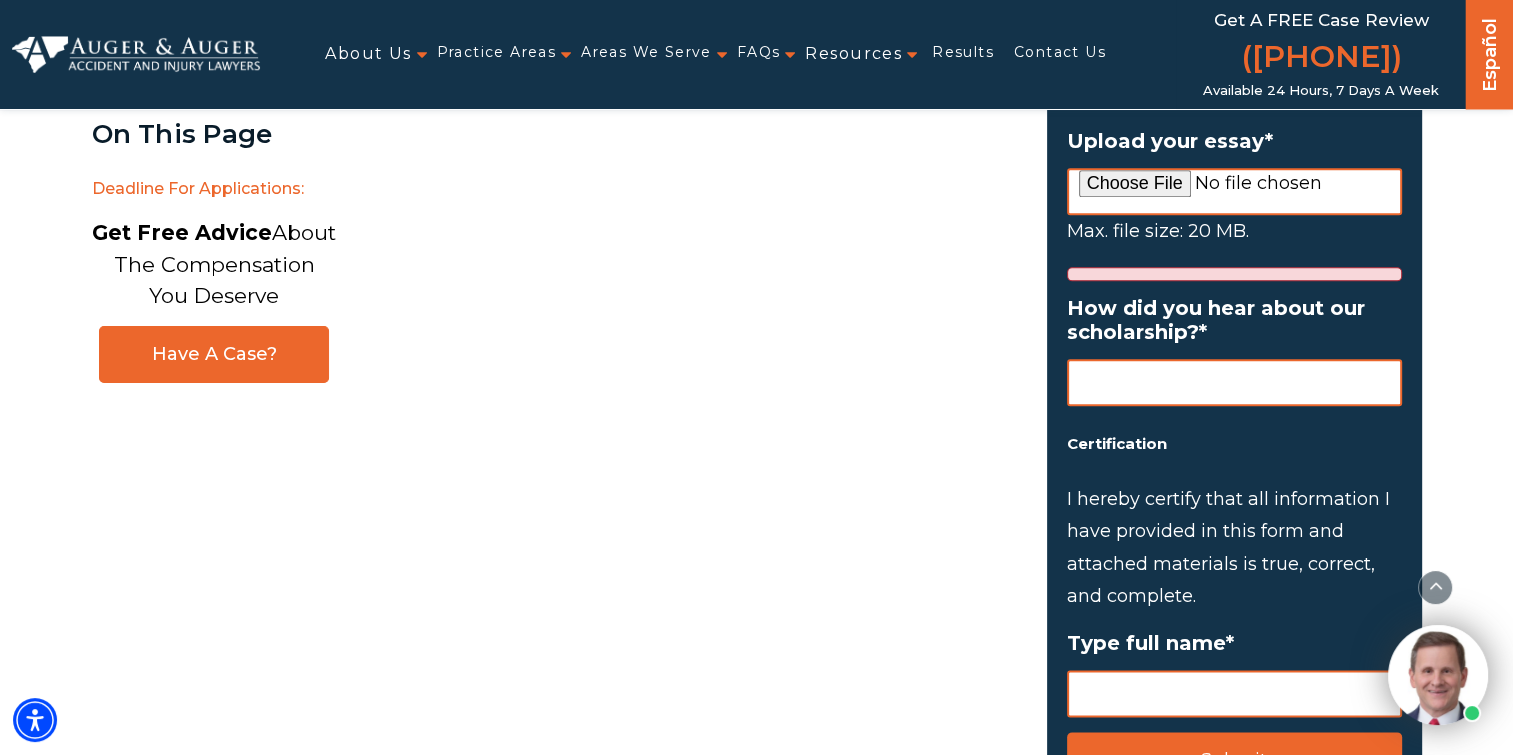 click on "Upload your essay *" at bounding box center (1234, 191) 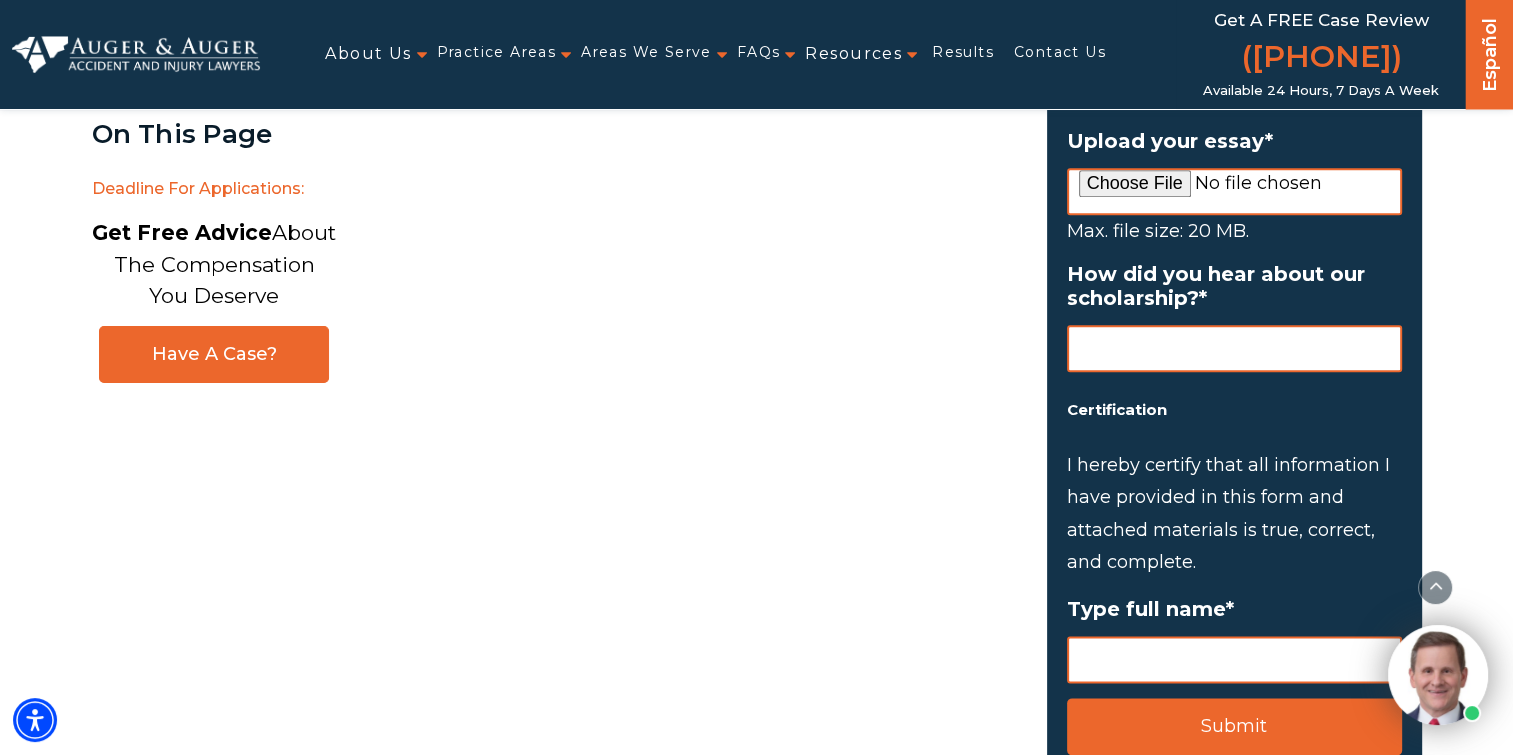 click on "How did you hear about our scholarship? *" at bounding box center (1234, 317) 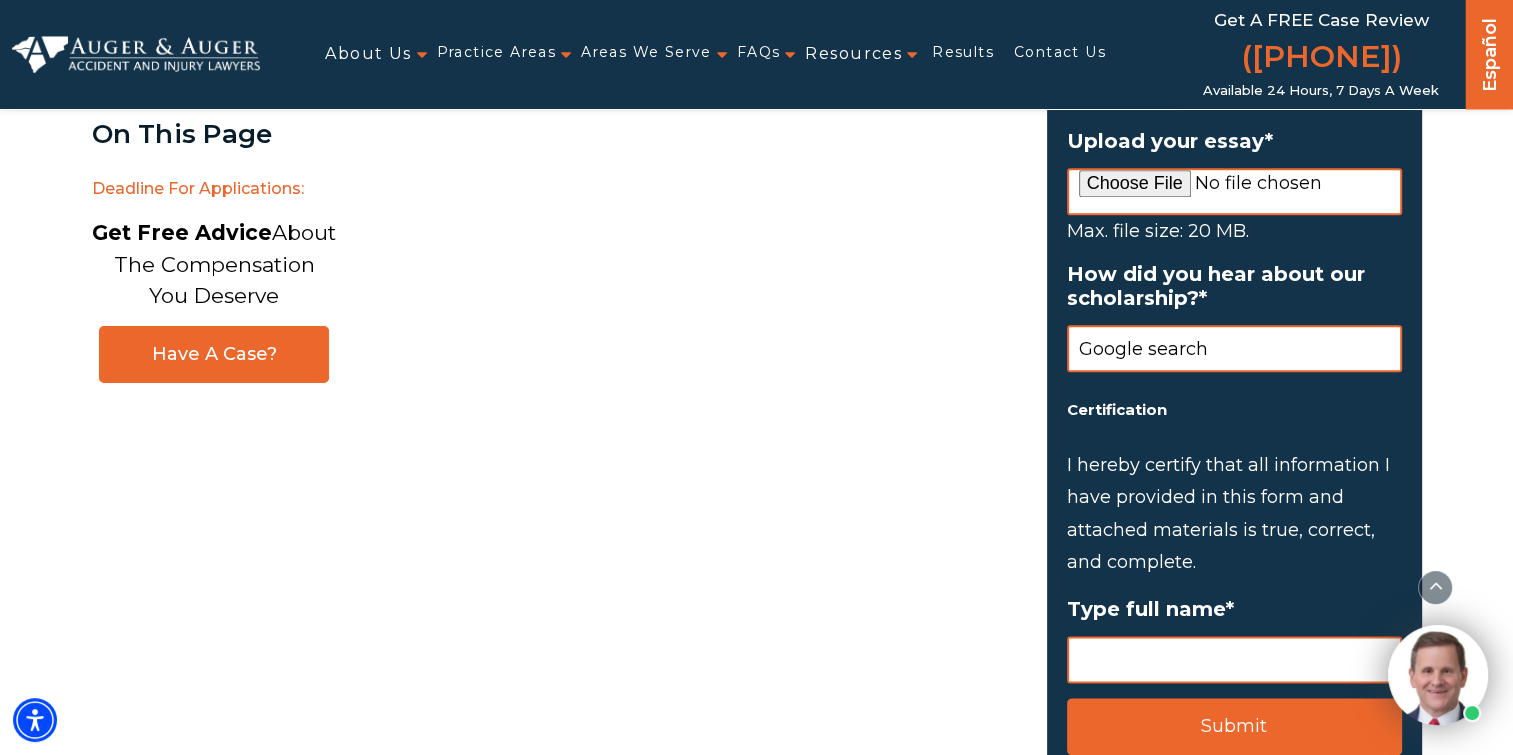 type on "Google search" 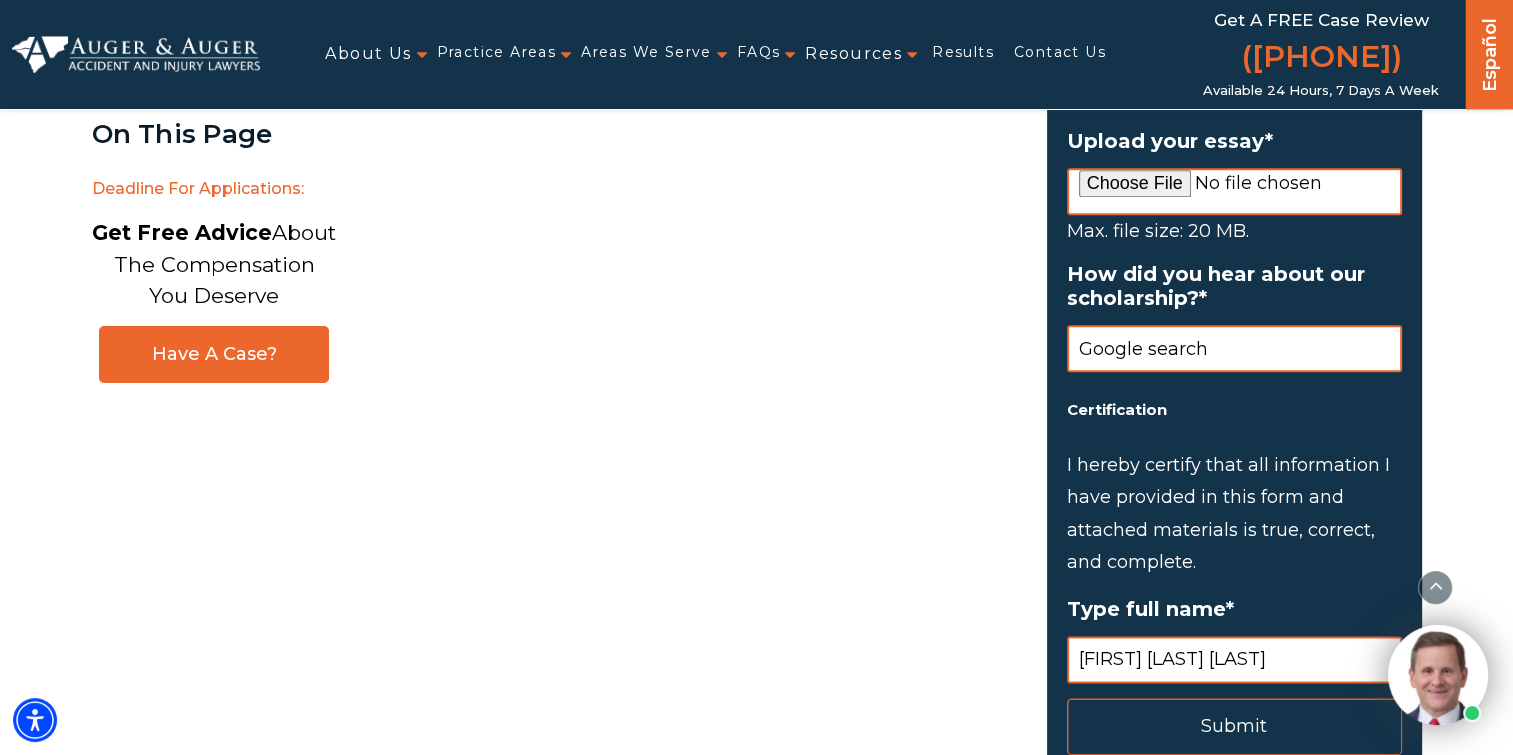 type on "[LAST] [LAST] [LAST]" 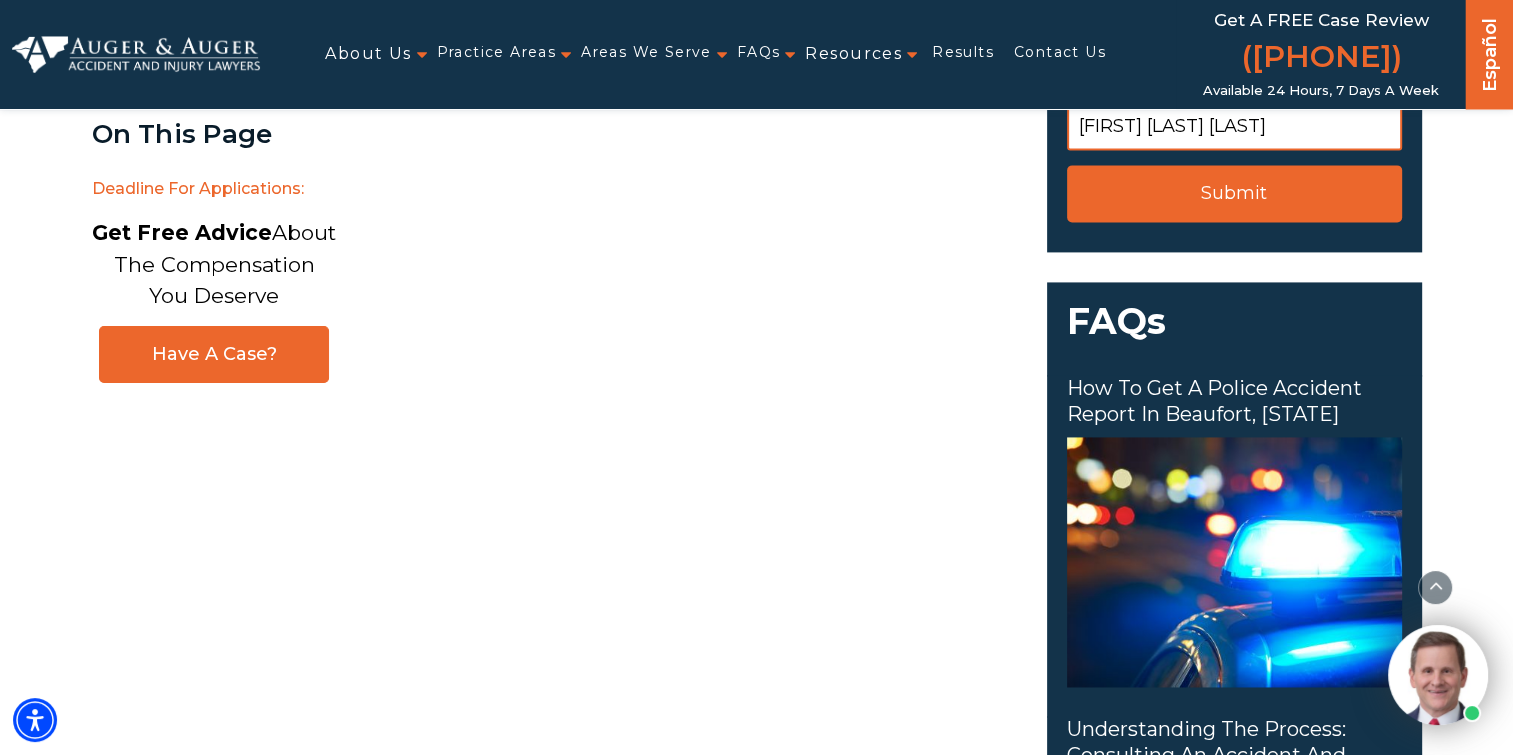 scroll, scrollTop: 2864, scrollLeft: 0, axis: vertical 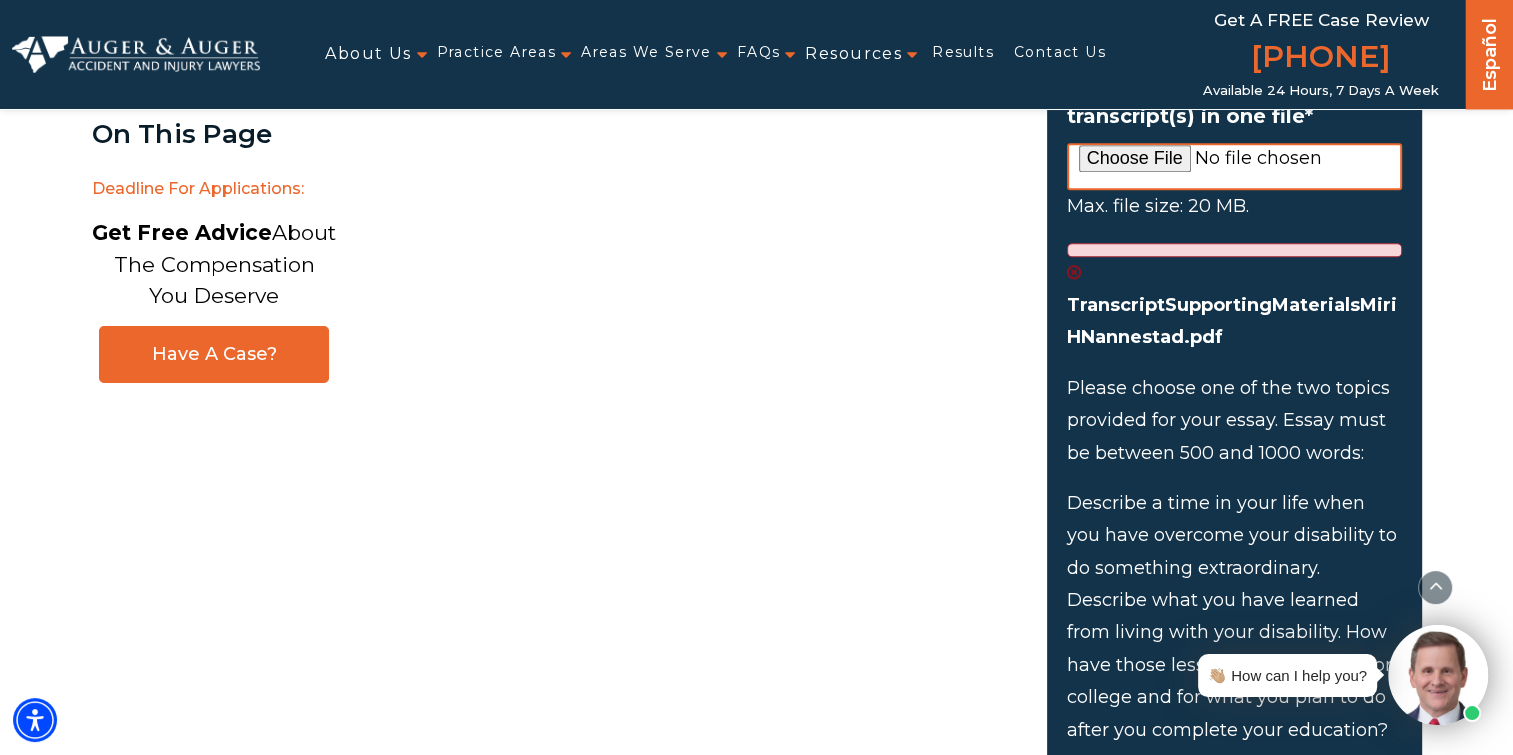 click on "Upload your unofficial transcript(s) in one file *" at bounding box center [1234, 166] 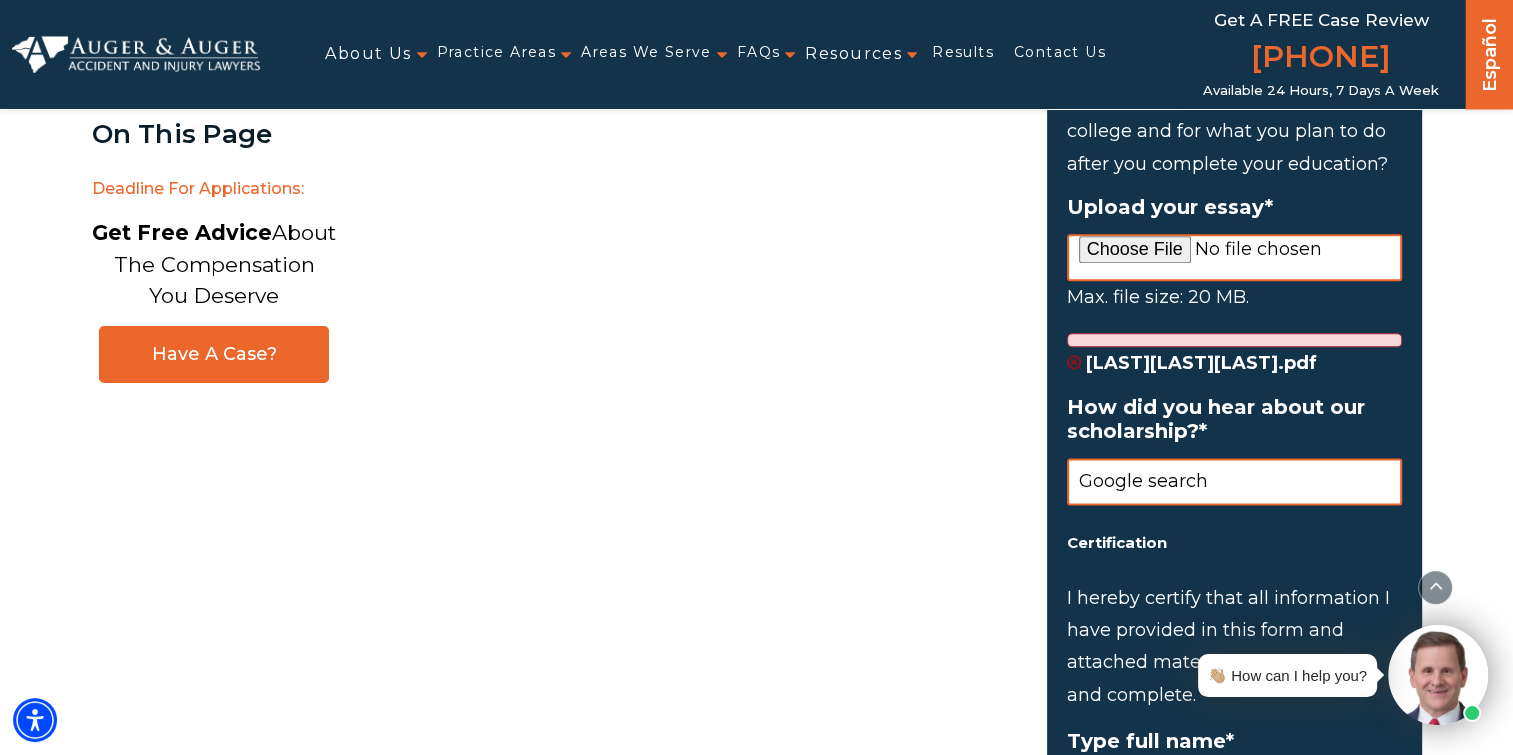 scroll, scrollTop: 2400, scrollLeft: 0, axis: vertical 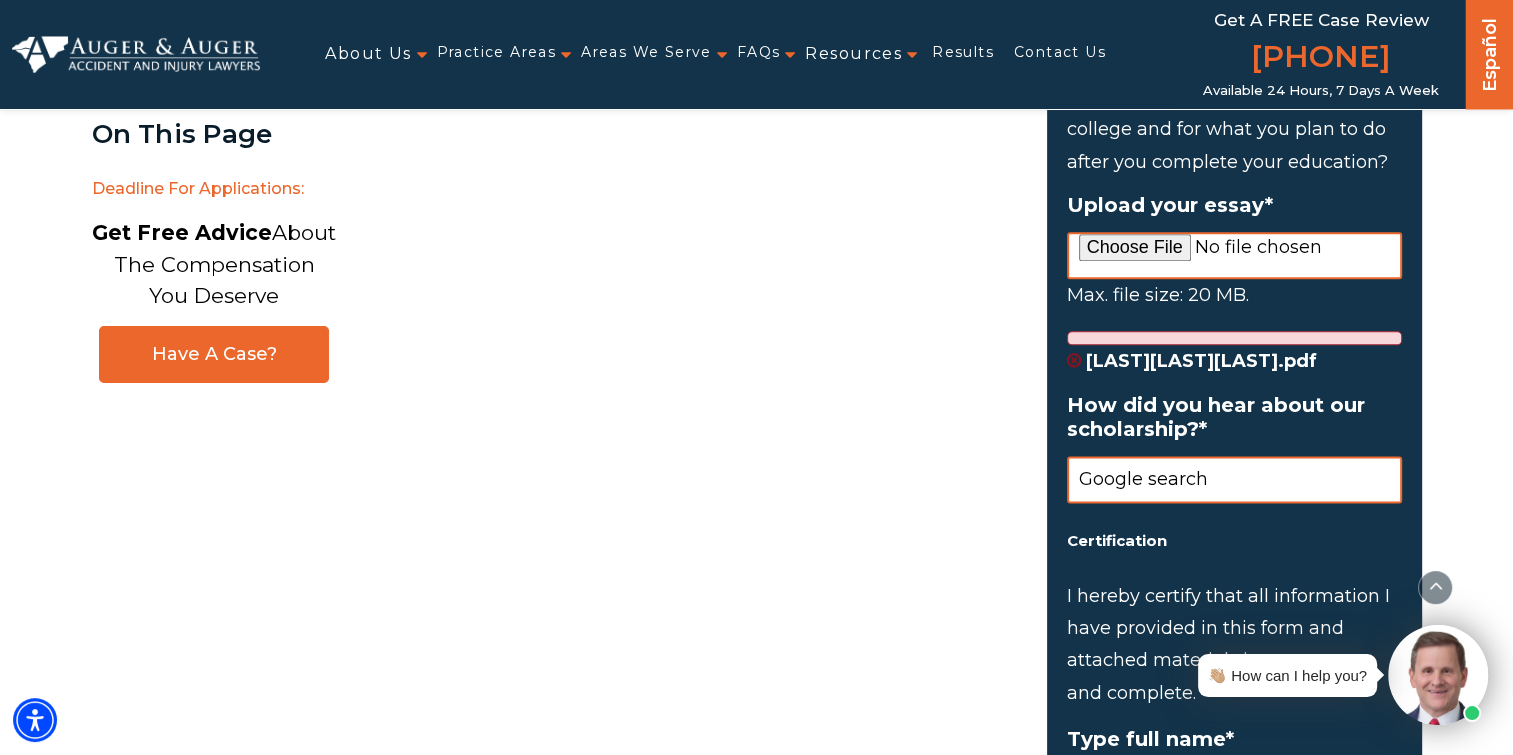 click on "Upload your essay *" at bounding box center (1234, 255) 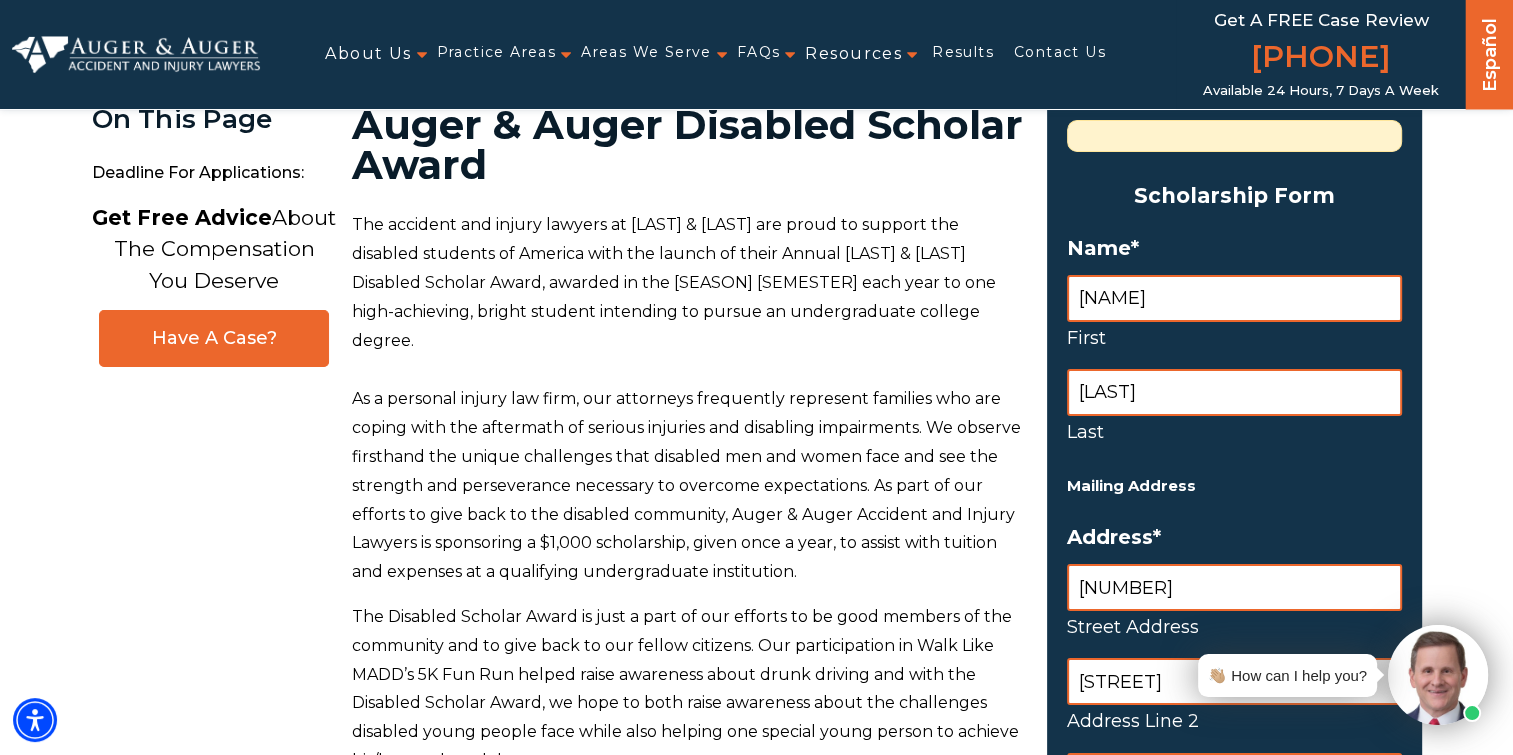 scroll, scrollTop: 0, scrollLeft: 0, axis: both 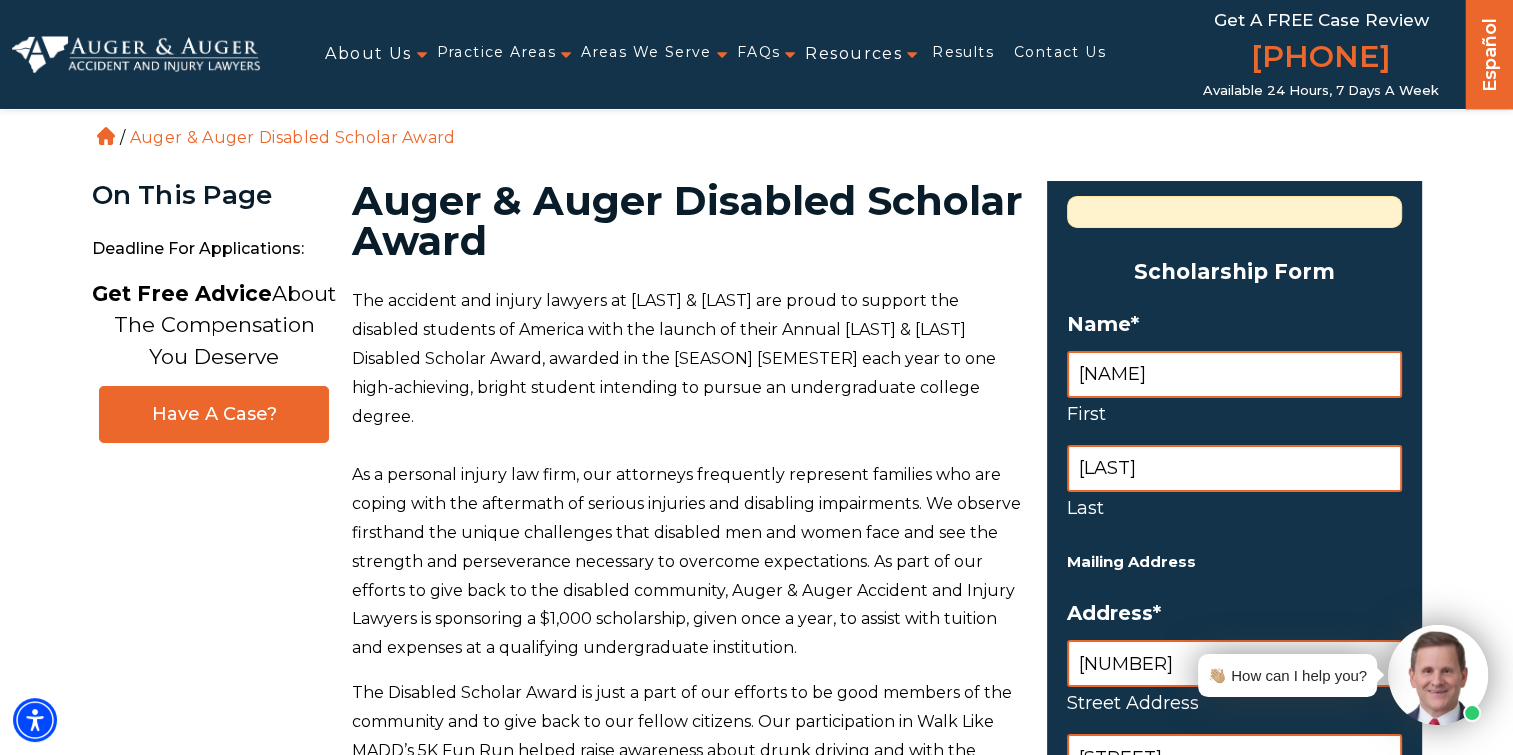 click at bounding box center [1234, 212] 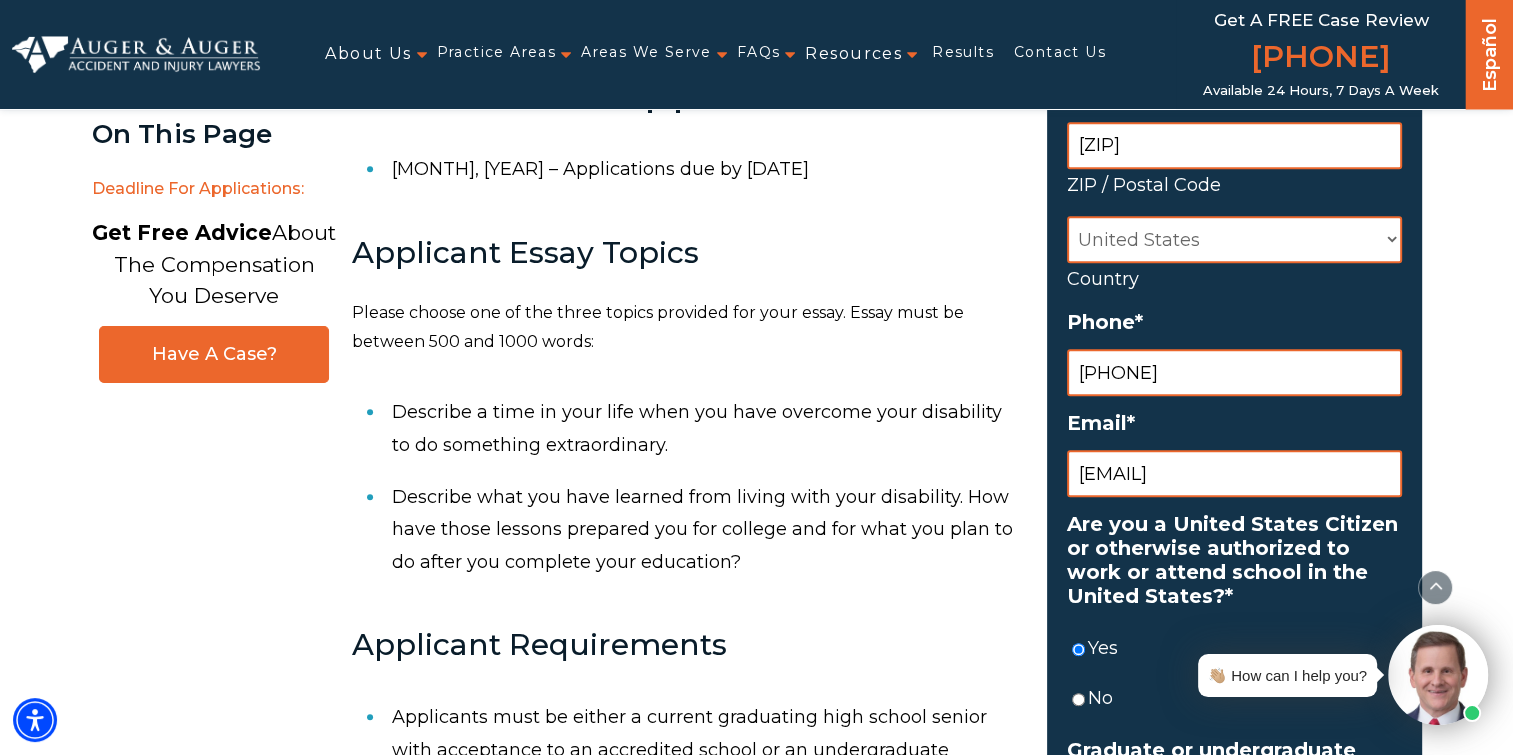scroll, scrollTop: 800, scrollLeft: 0, axis: vertical 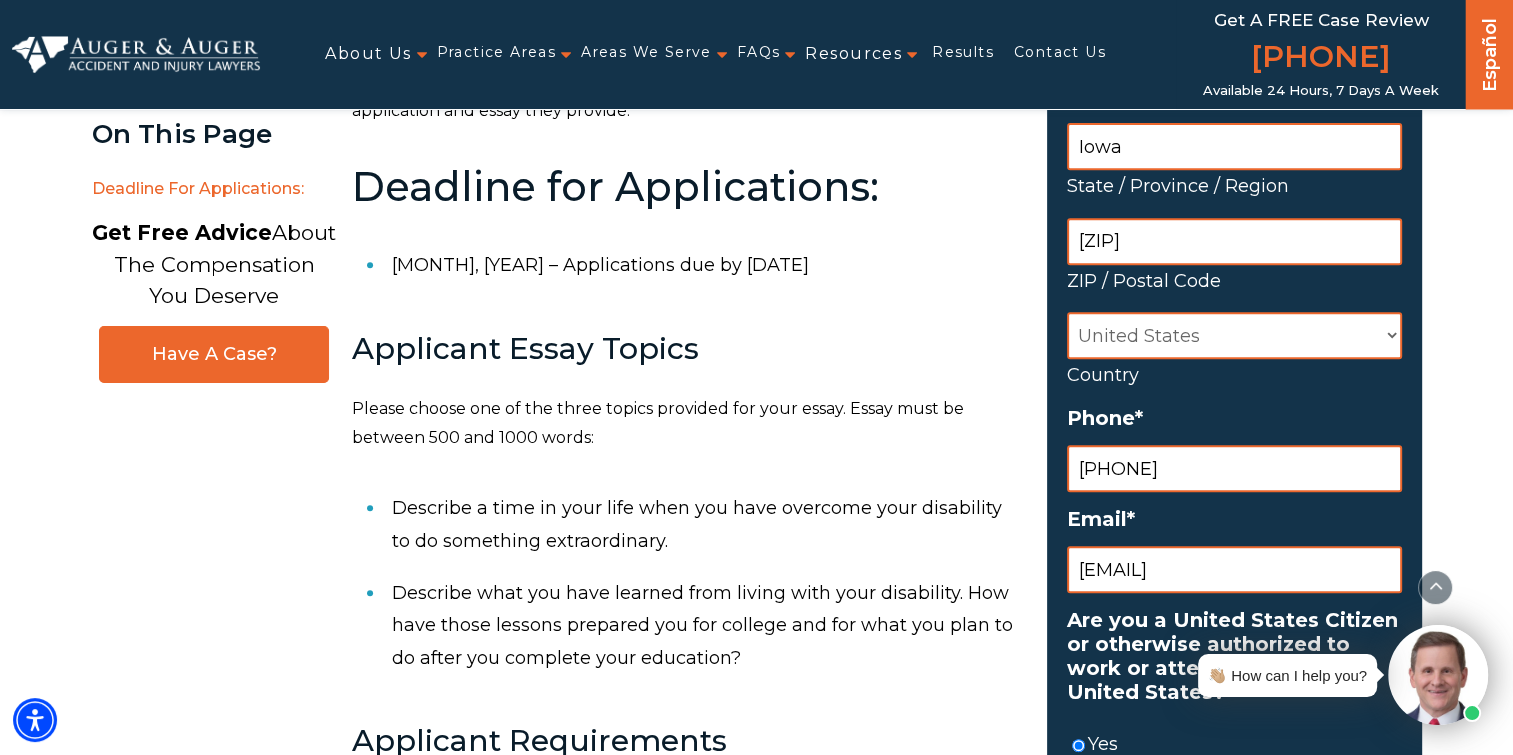 click on "Afghanistan Albania Andorra Angola Anguilla Antarctica Antigua and Barbuda Argentina Armenia Aruba Australia Austria Azerbaijan Bahamas Bahrain Bangladesh Barbados Belarus Belgium Belize Benin Bermuda Bhutan Bolivia Bonaire, Sint Eustatius and Saba Bosnia and Herzegovina Botswana Bouvet Island Brazil British Indian Ocean Territory Brunei Darussalam Bulgaria Burkina Faso Burundi Cabo Verde Cambodia Cameroon Canada Cayman Islands Central African Republic Chad Chile China Christmas Island Cocos Islands Colombia Comoros Congo Congo, Democratic Republic of the Cook Islands Costa Rica Croatia Cuba Curaçao Cyprus Czechia Côte d'Ivoire Denmark Djibouti Dominica Dominican Republic Ecuador Egypt El Salvador Equatorial Guinea Eritrea Estonia Eswatini Ethiopia Falkland Islands Faroe Islands Fiji Finland France French Guiana French Polynesia French Southern Territories Gabon Gambia Georgia Germany Ghana Gibraltar Greece Greenland Grenada Guadeloupe Guam Guatemala Guernsey Guinea Guinea-Bissau Iran" at bounding box center [1234, 335] 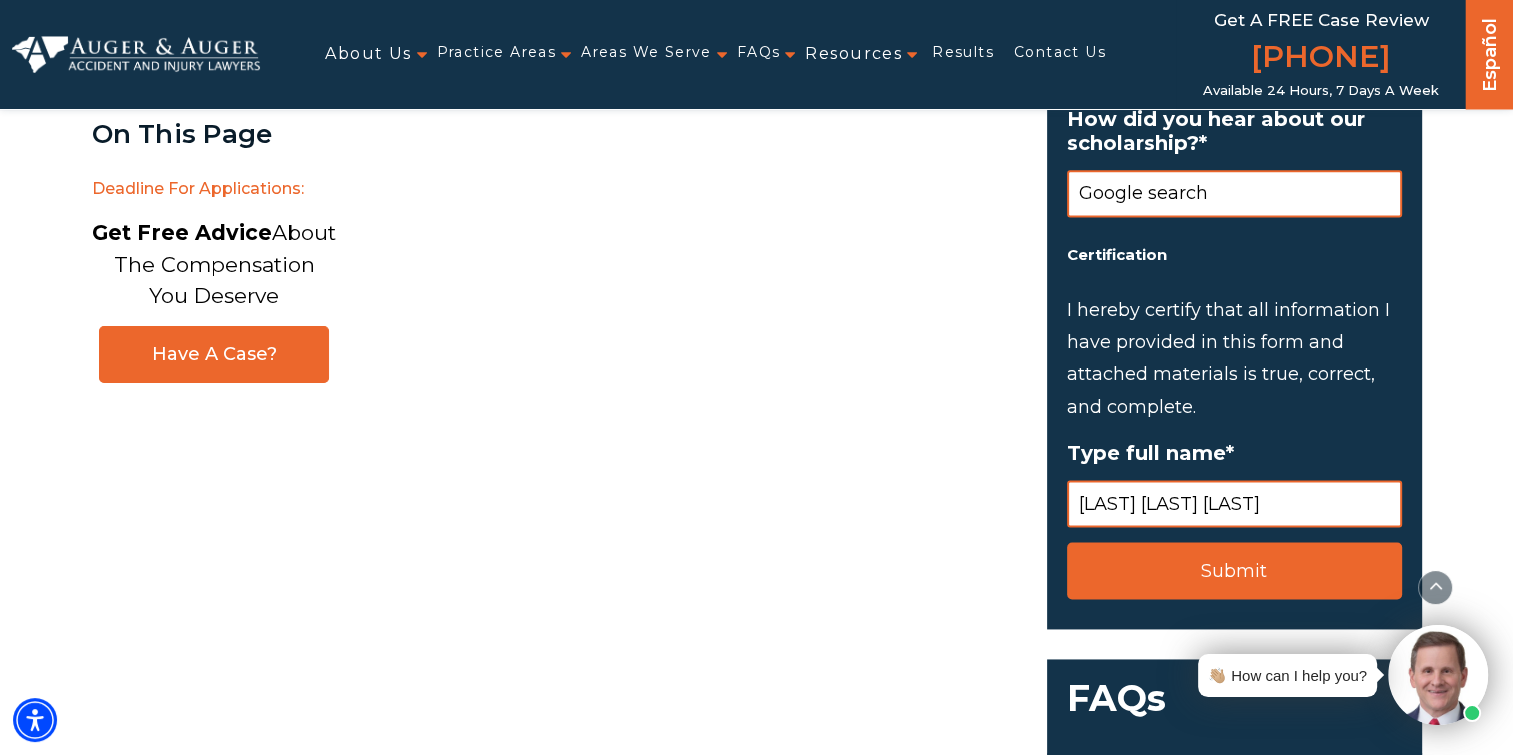 scroll, scrollTop: 2666, scrollLeft: 0, axis: vertical 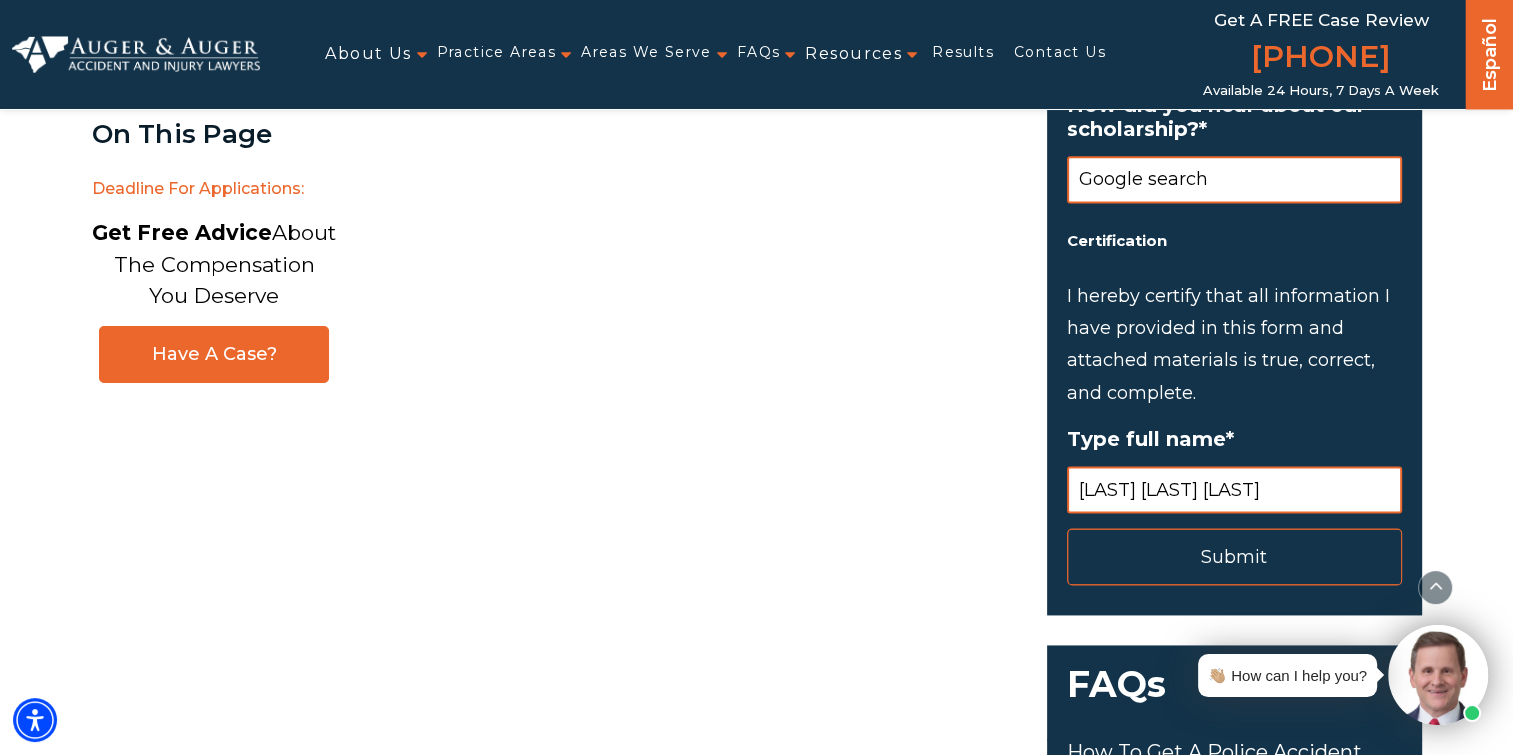 click on "Submit" at bounding box center (1234, 556) 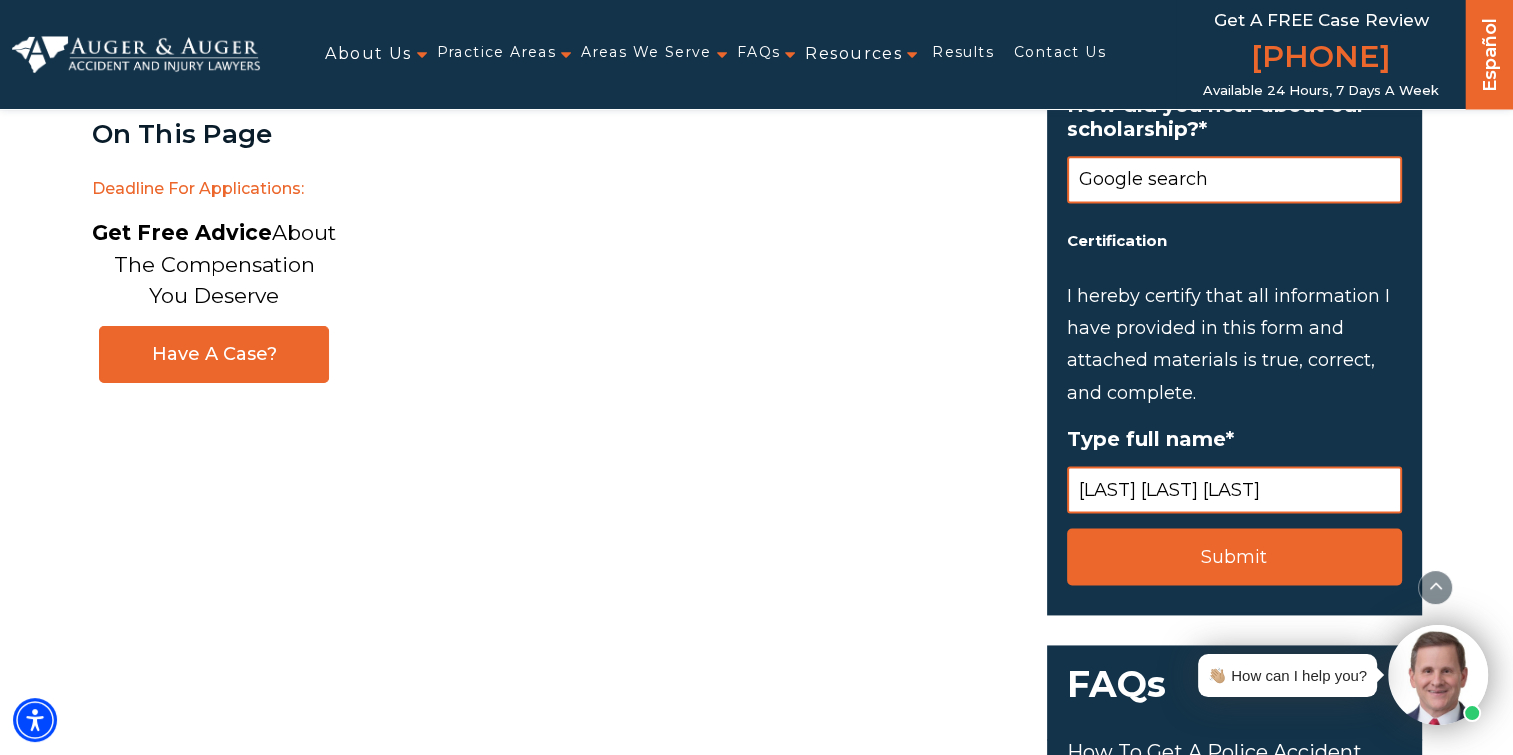 click on "[LAST] [LAST] [LAST]" at bounding box center [1234, 489] 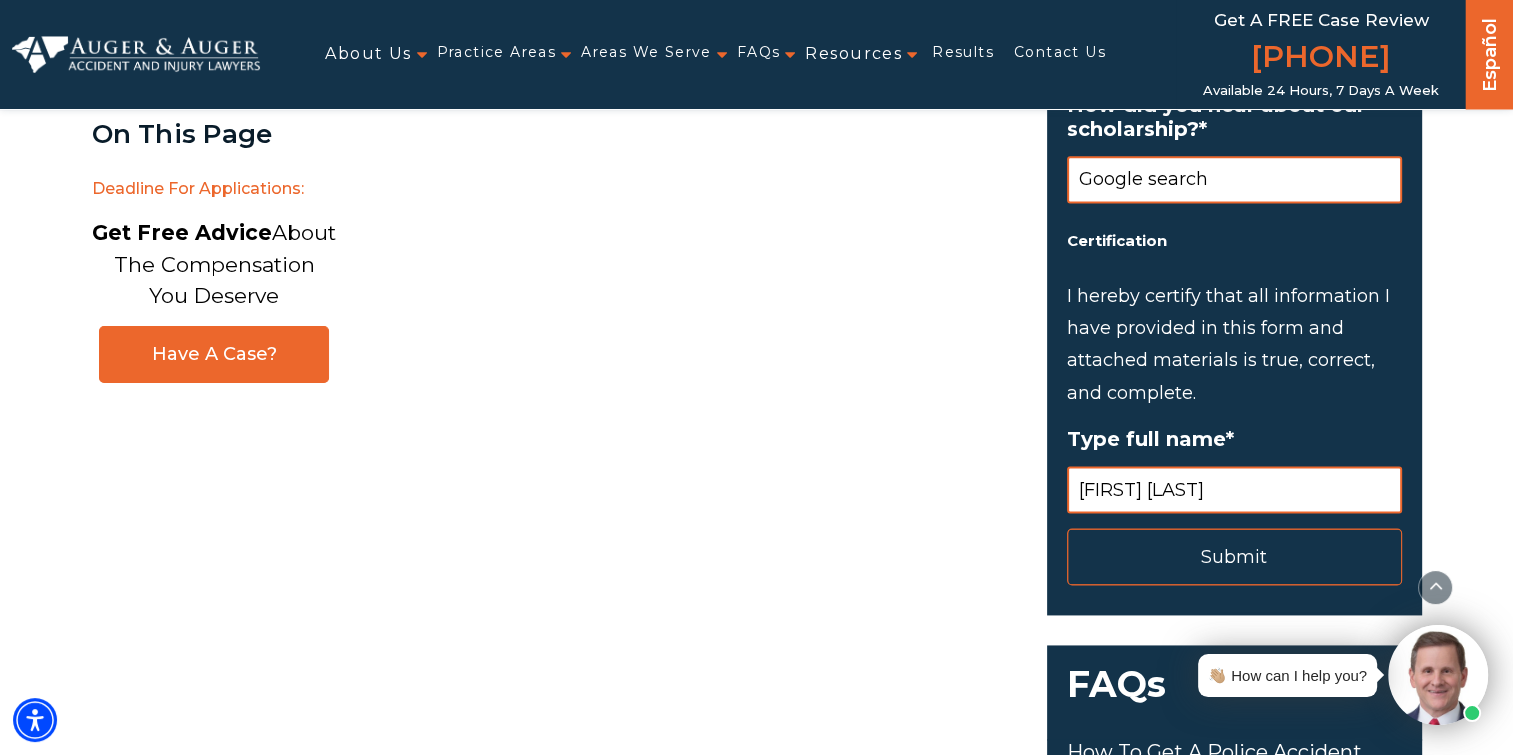 type on "[FIRST] [LAST]" 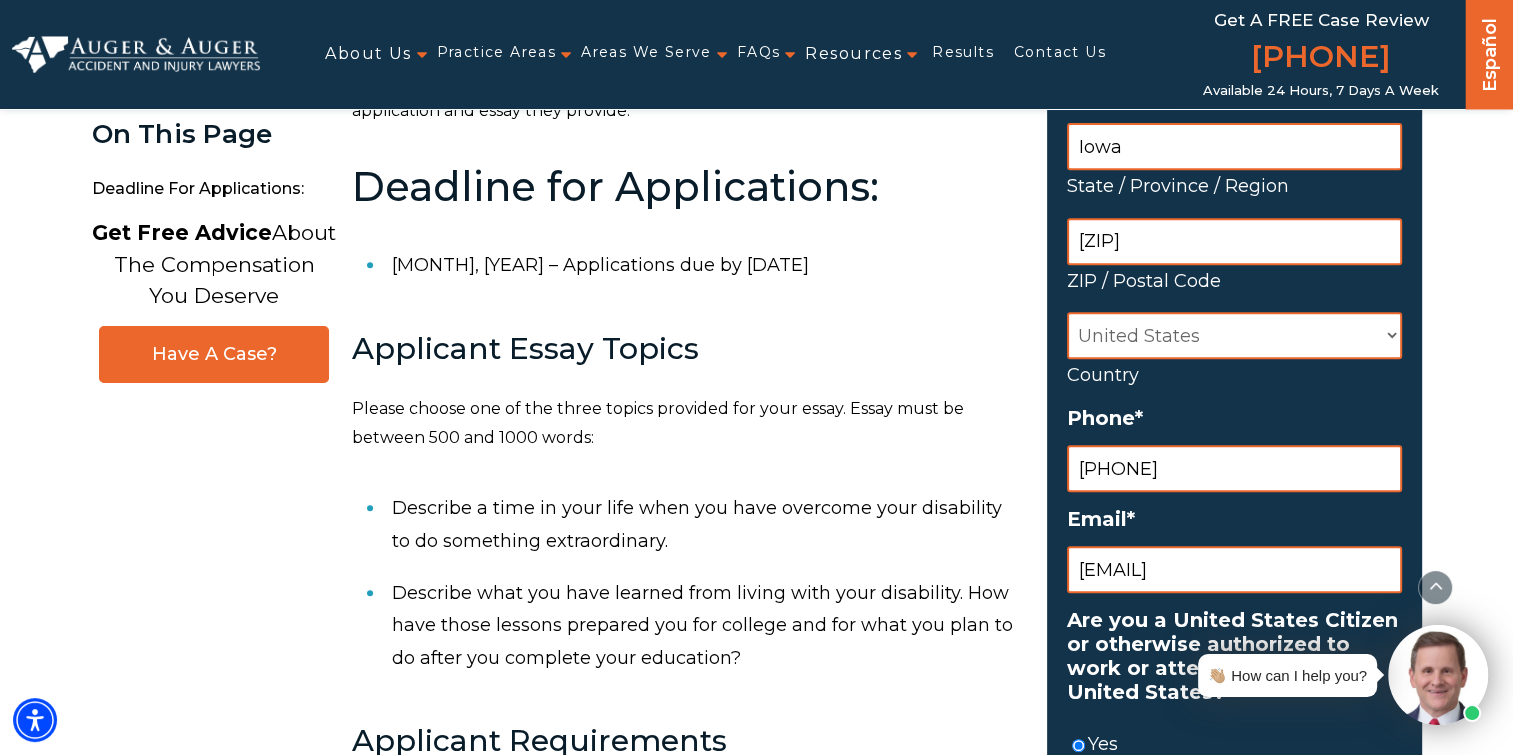 scroll, scrollTop: 0, scrollLeft: 0, axis: both 